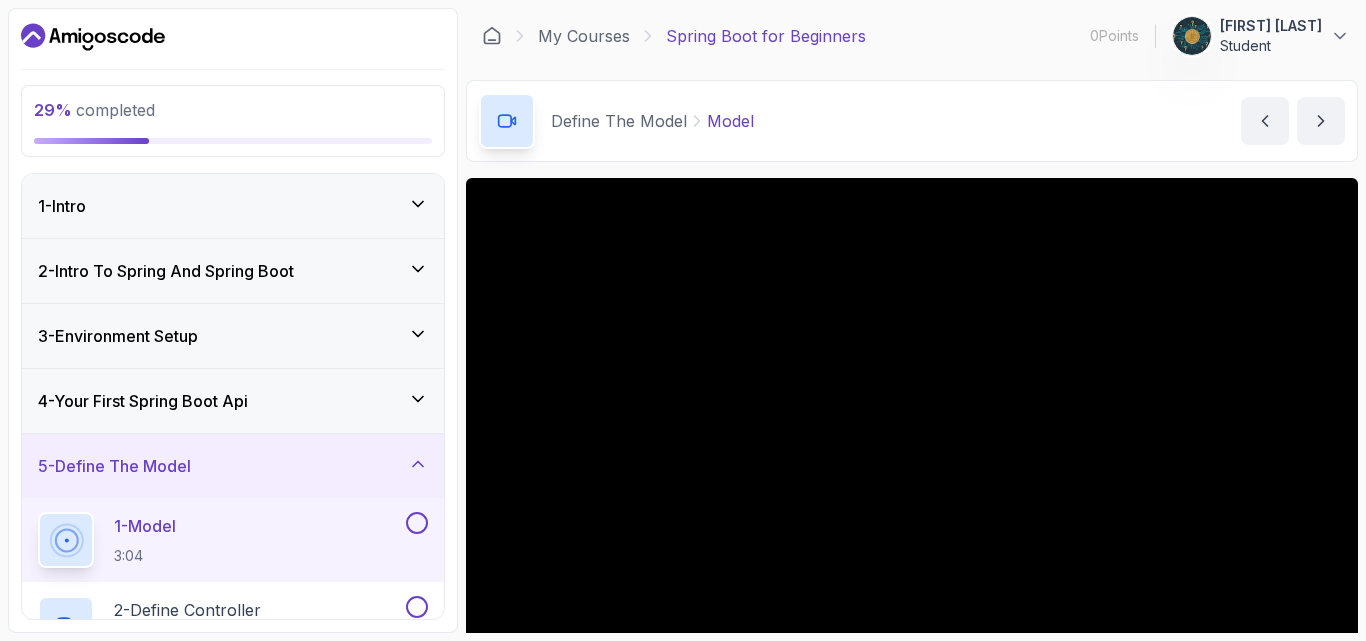 scroll, scrollTop: 0, scrollLeft: 0, axis: both 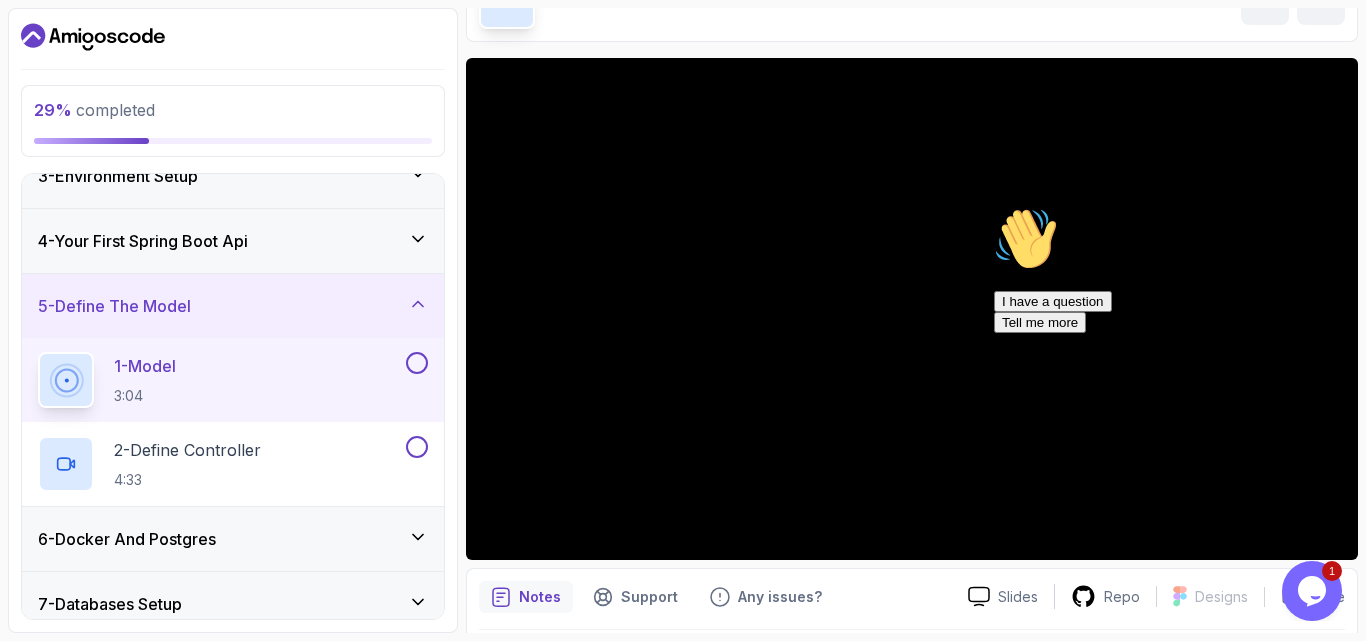 click at bounding box center (994, 207) 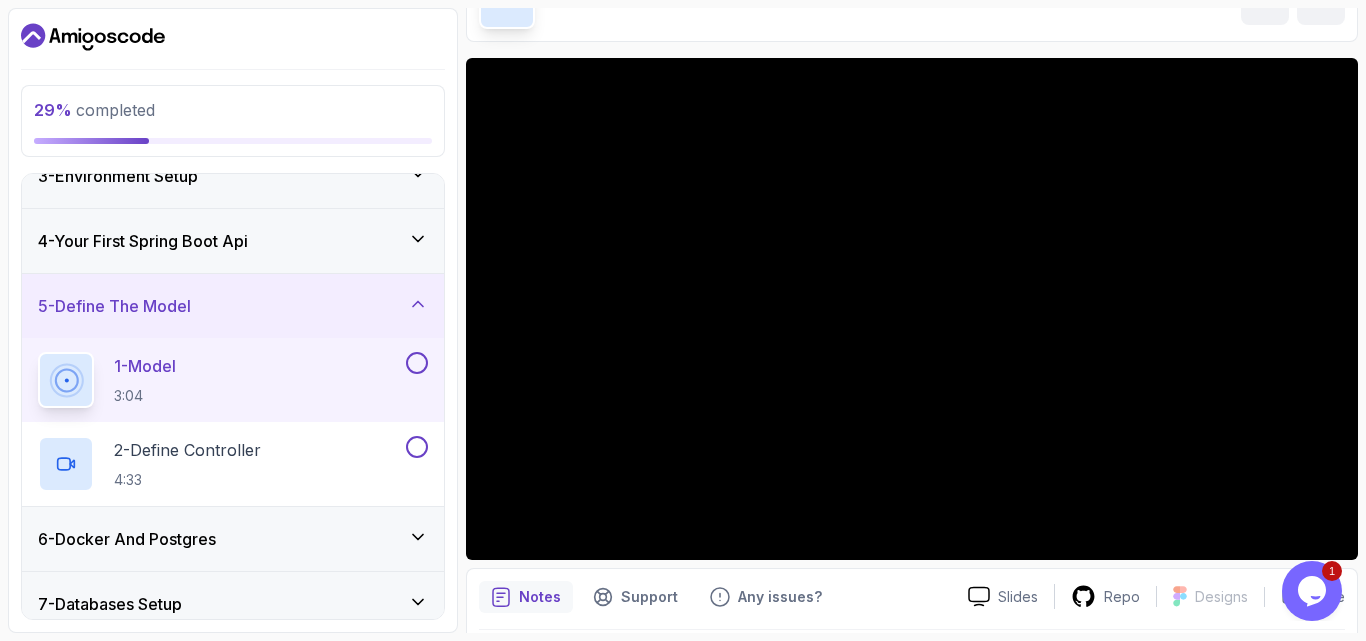 click on "Notes Support Any issues? Slides Repo Designs Design not available Share" at bounding box center [912, 633] 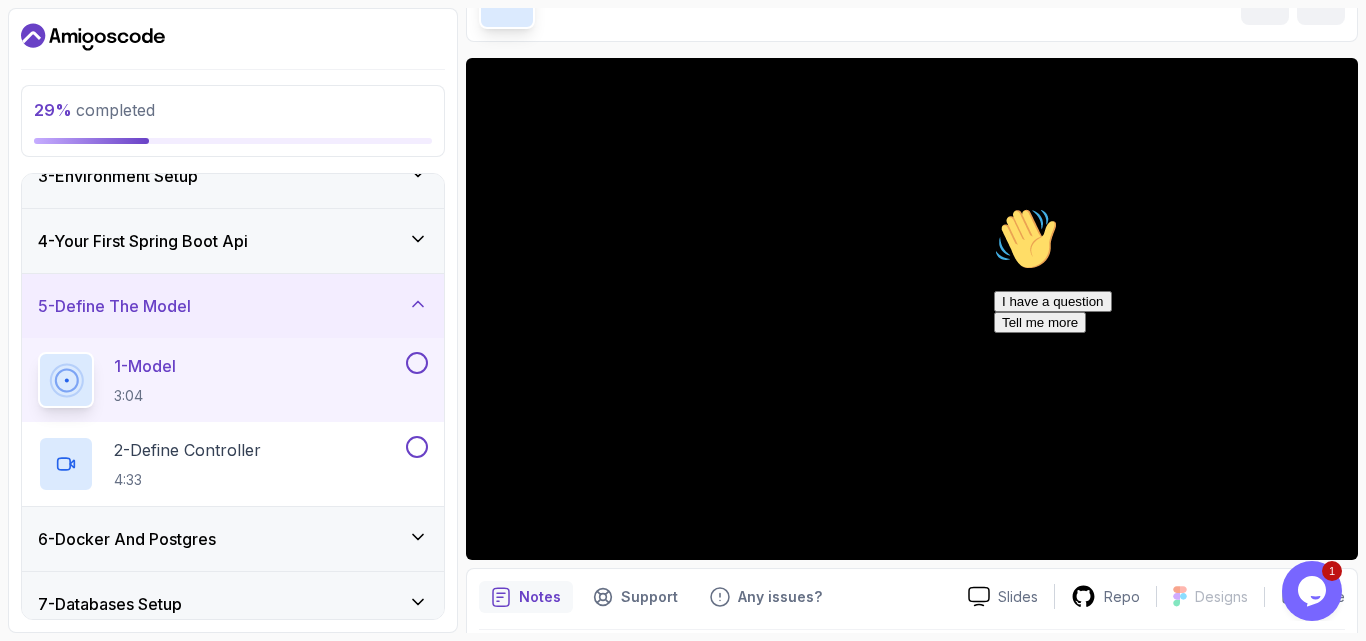 click on "Hi! How can we help? I have a question Tell me more" at bounding box center (1174, 270) 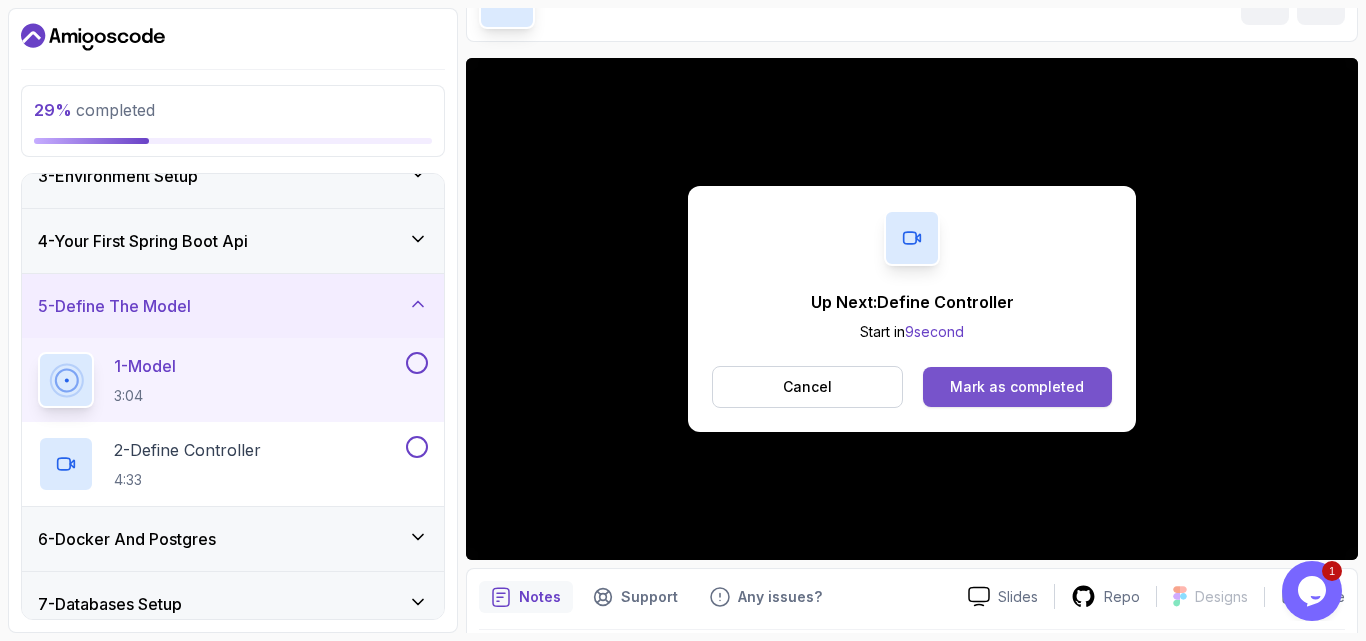click on "Mark as completed" at bounding box center [1017, 387] 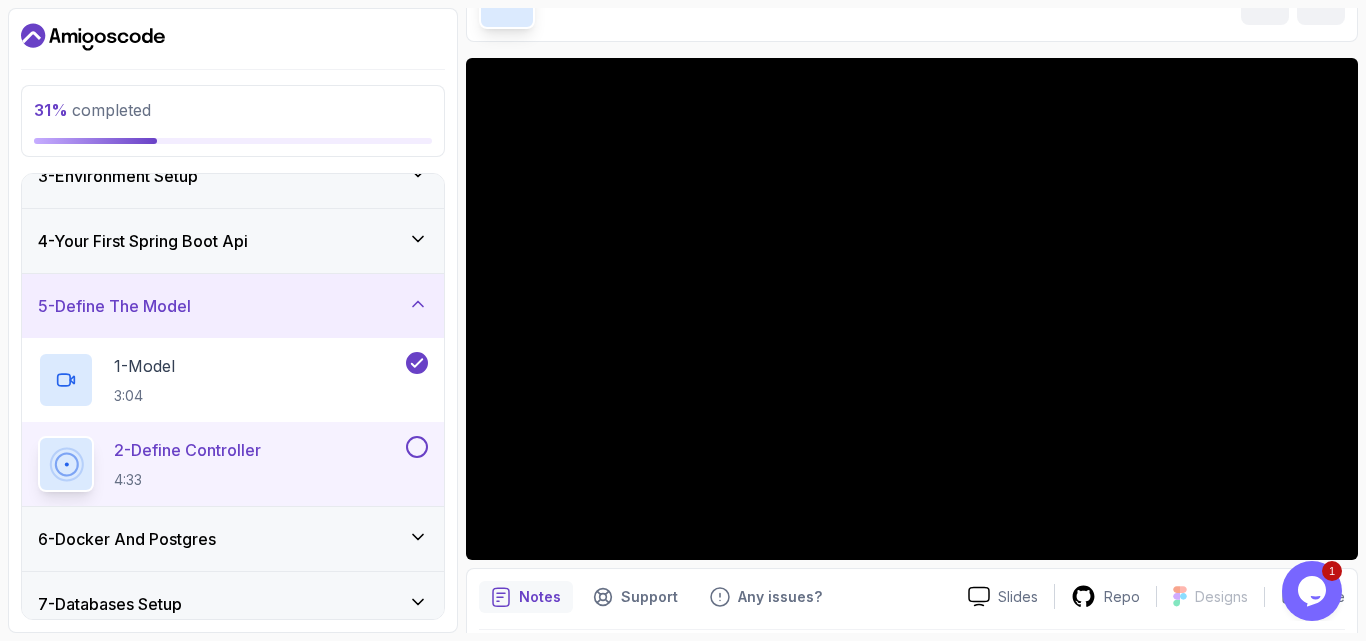 click on "Notes Support Any issues? Slides Repo Designs Design not available Share" at bounding box center (912, 633) 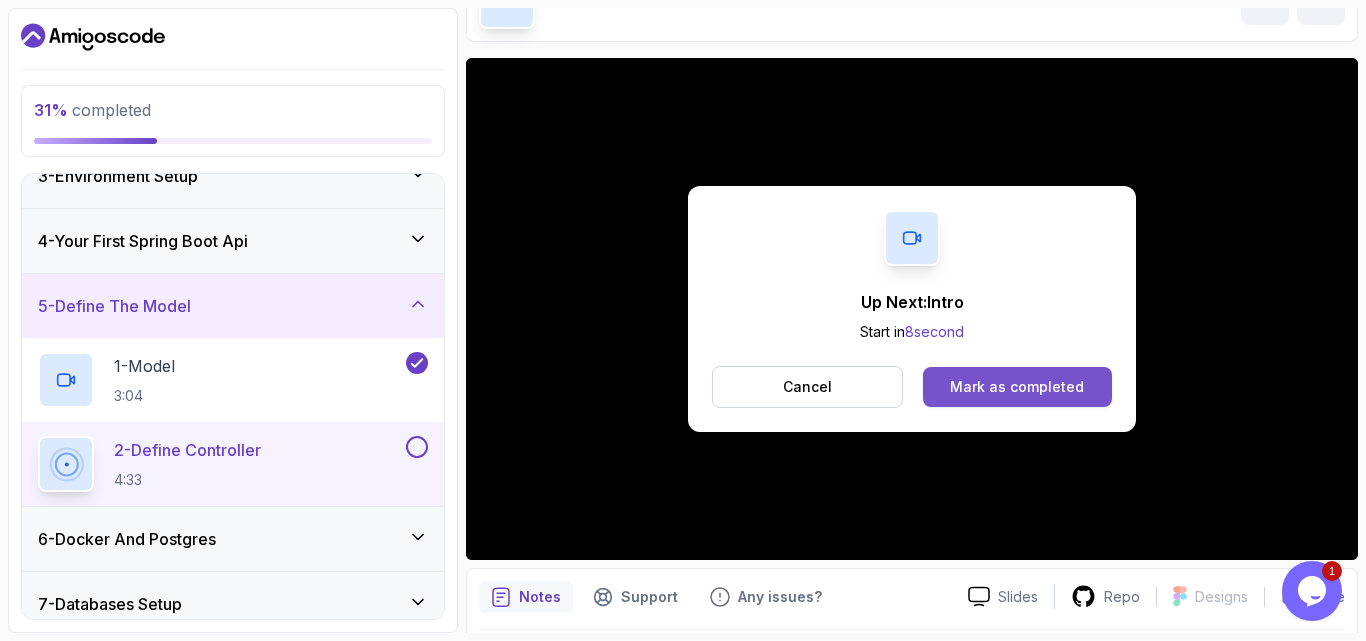 click on "Mark as completed" at bounding box center [1017, 387] 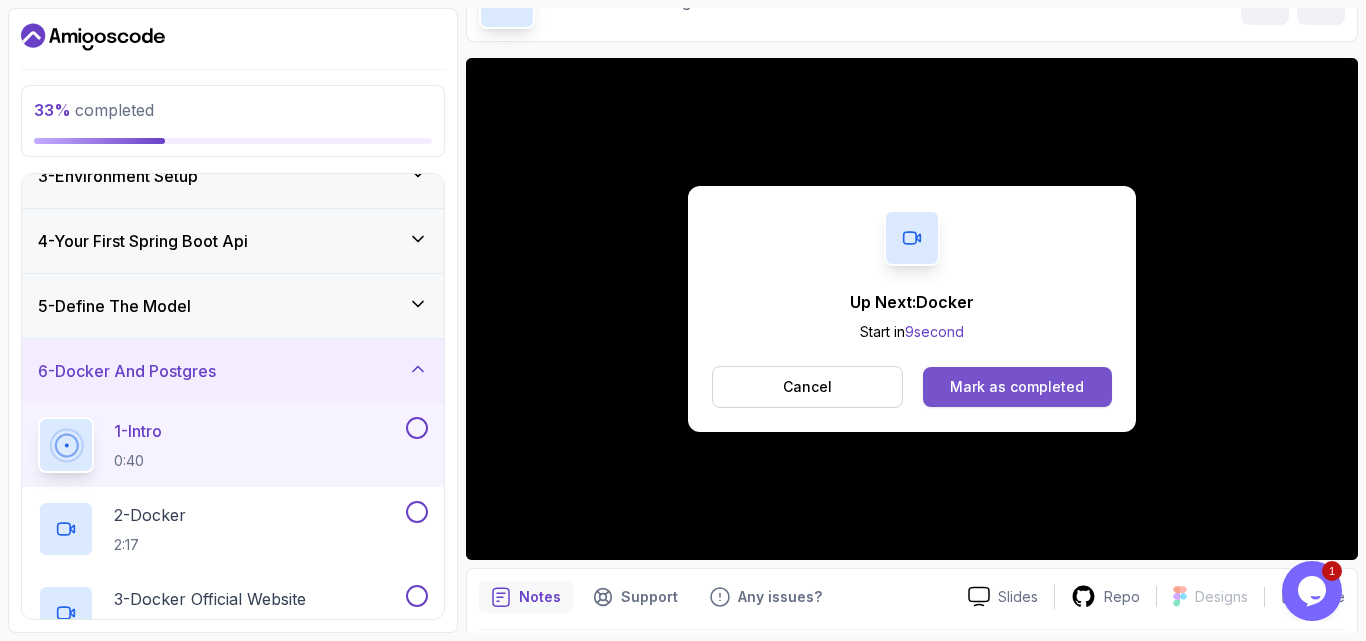click on "Mark as completed" at bounding box center (1017, 387) 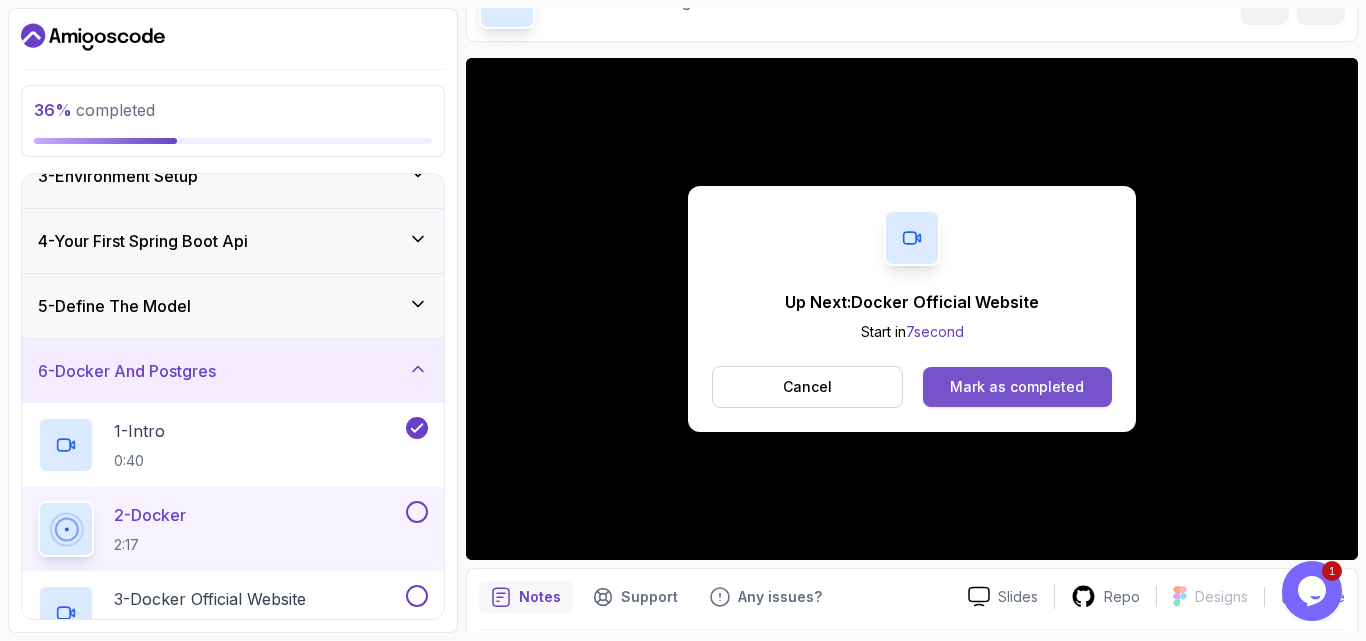 click on "Mark as completed" at bounding box center (1017, 387) 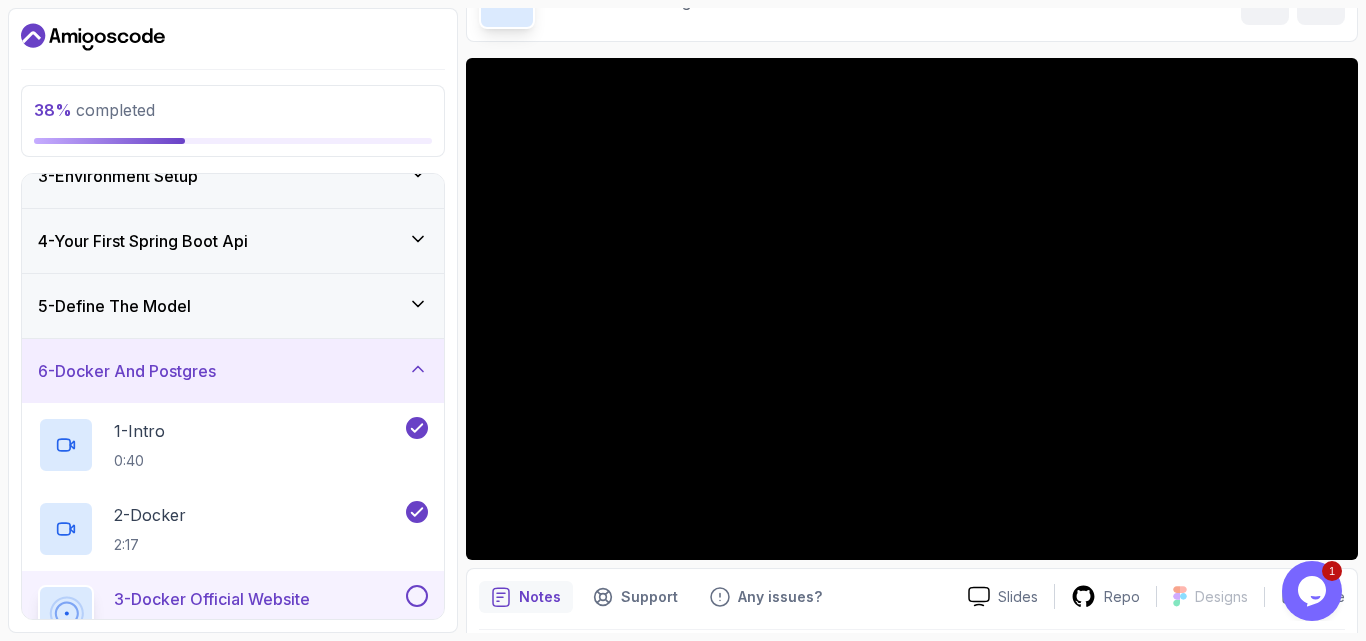 click on "38 % completed 1  -  Intro 2  -  Intro To Spring And Spring Boot 3  -  Environment Setup 4  -  Your First Spring Boot Api 5  -  Define The Model 6  -  Docker And Postgres 1  -  Intro 0:40 2  -  Docker 2:17 3  -  Docker Official Website 1:17 4  -  Verify Docker Installation 1:32 5  -  Docker Compose And Postgres 4:48 6  -  Recommended Courses related-courses 7  -  Databases Setup 8  -  Spring Data Jpa 9  -  Crud 10  -  Exercises 11  -  Artificial Intelligence 12  -  Outro" at bounding box center [233, 320] 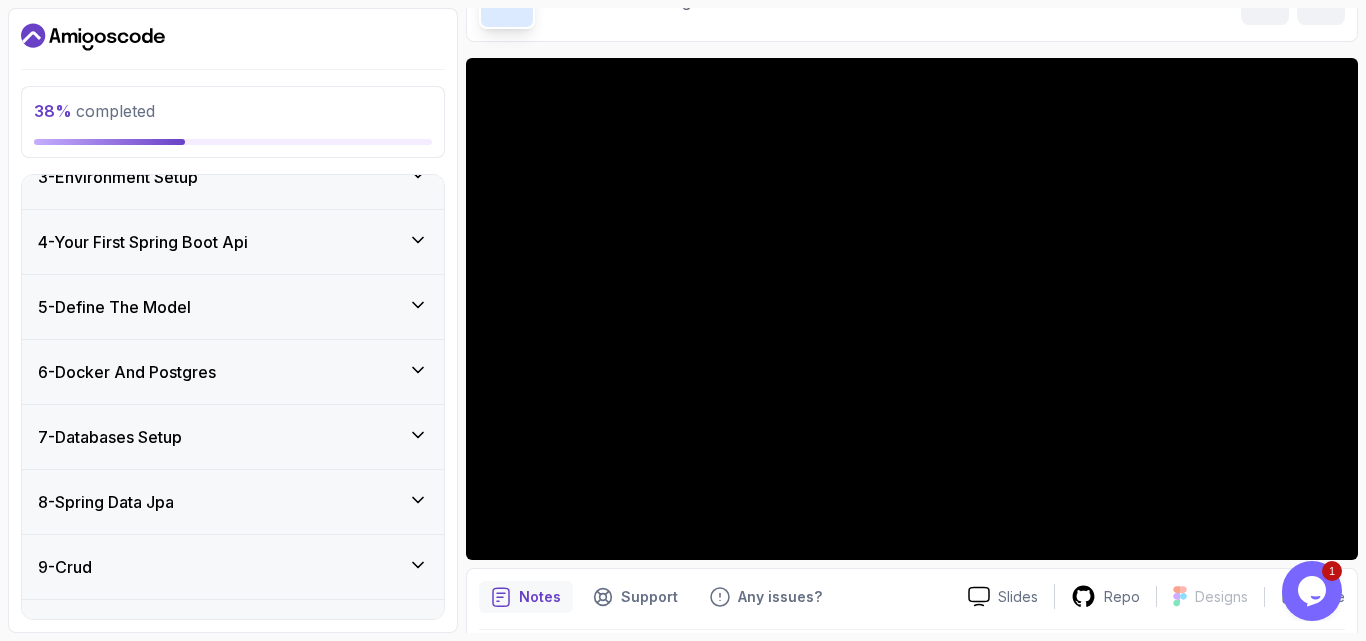 drag, startPoint x: 267, startPoint y: 583, endPoint x: 255, endPoint y: 417, distance: 166.43317 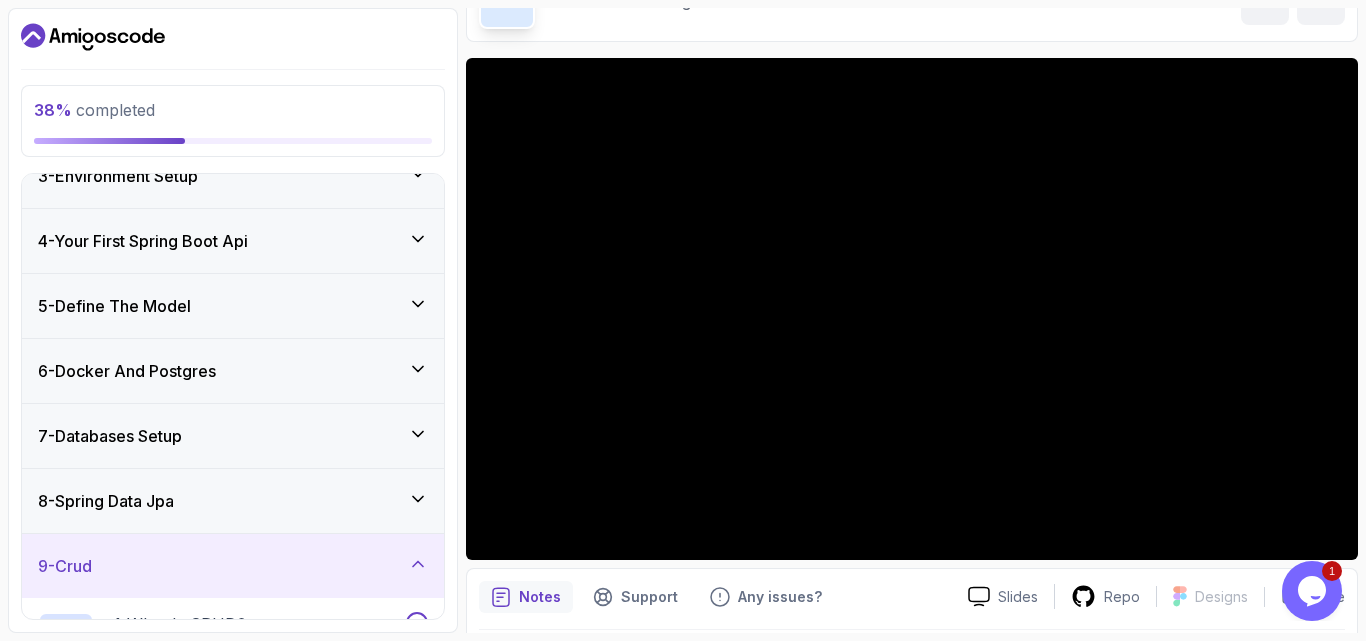 click 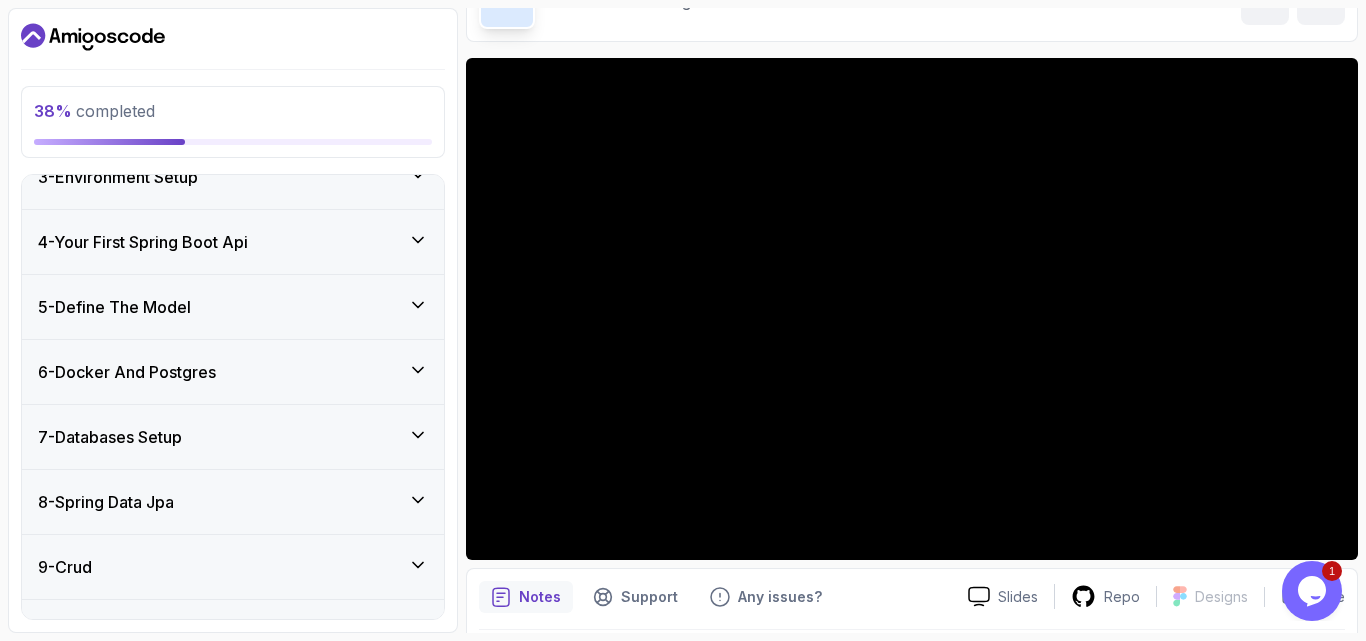 click 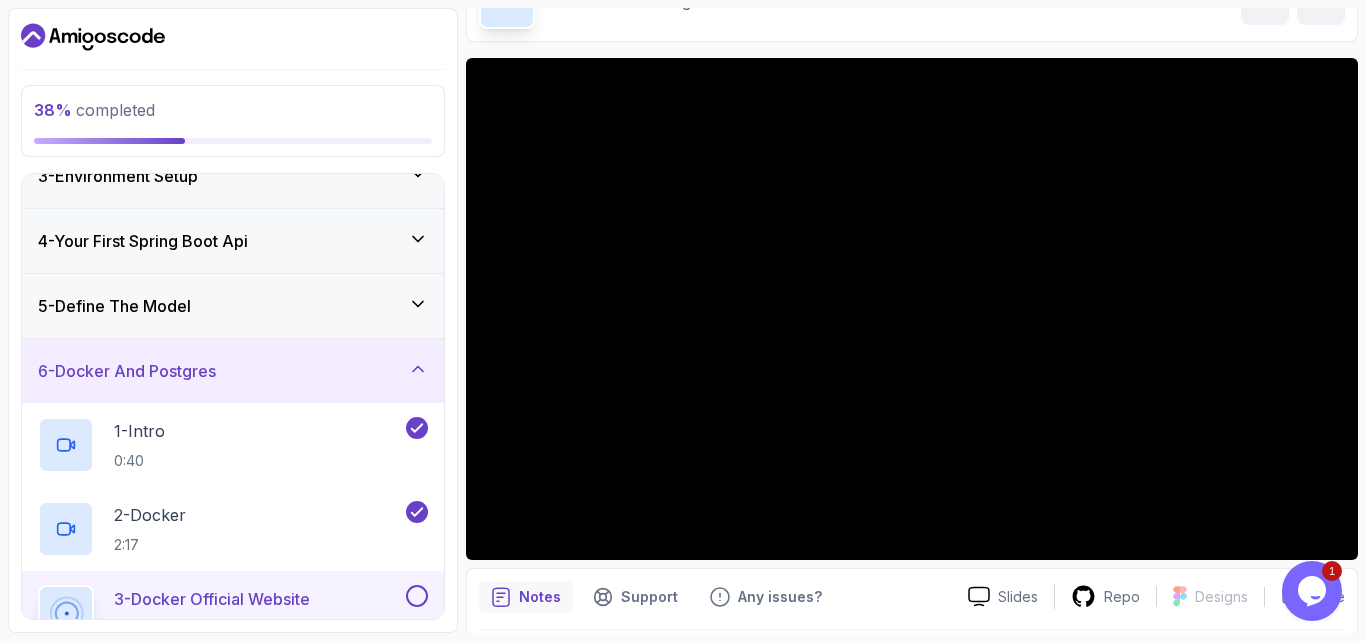 click on "Notes Support Any issues? Slides Repo Designs Design not available Share ~1 min read Links
Docker Official Website
Docker Desktop
Docker Hub
Docker Compose
Docker Engine
Docker CLI" at bounding box center [912, 799] 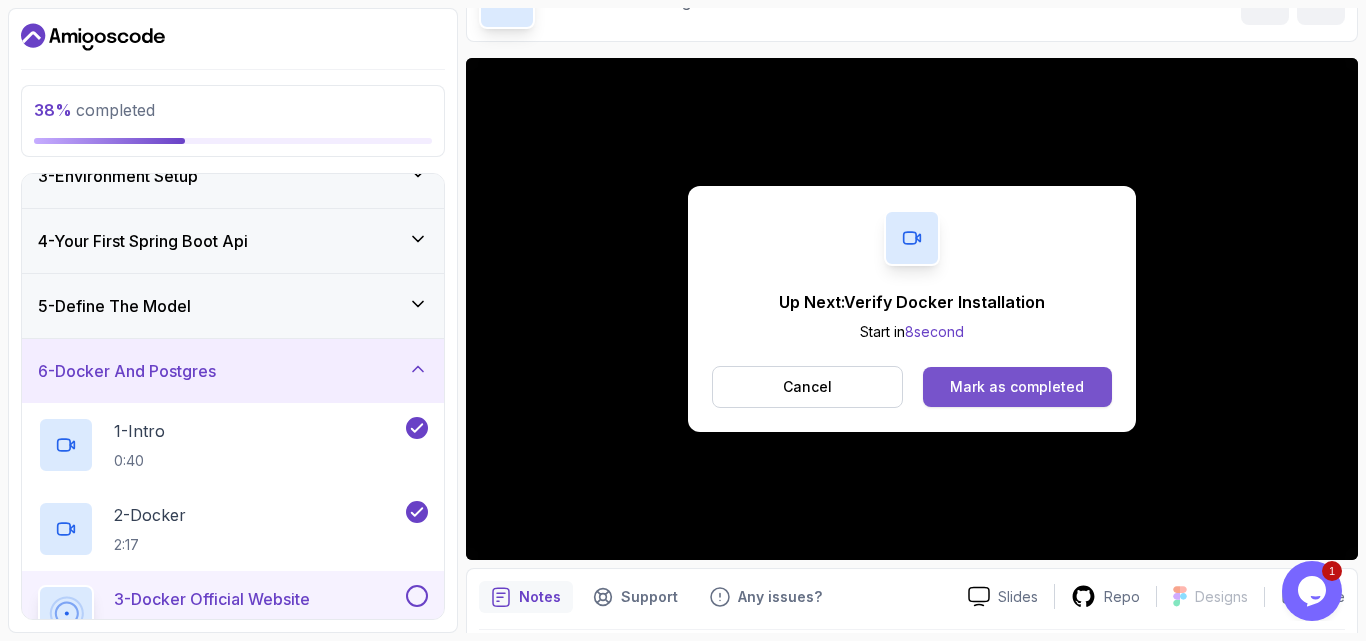 click on "Mark as completed" at bounding box center (1017, 387) 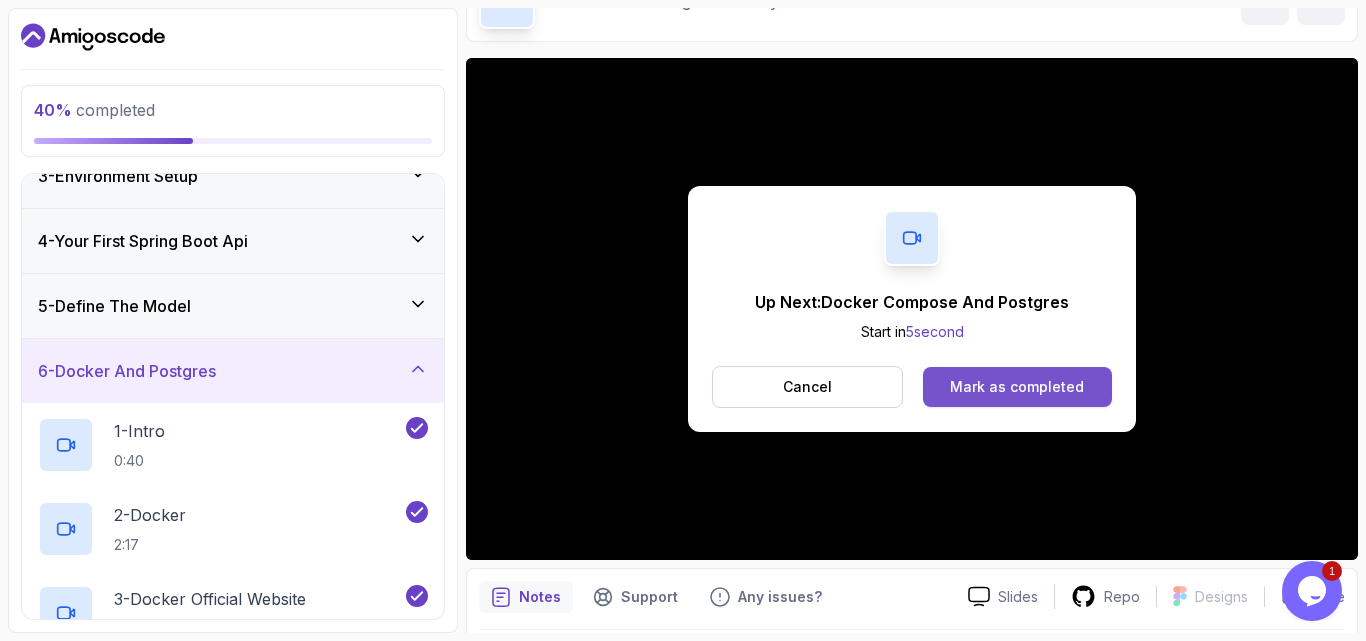 click on "Mark as completed" at bounding box center (1017, 387) 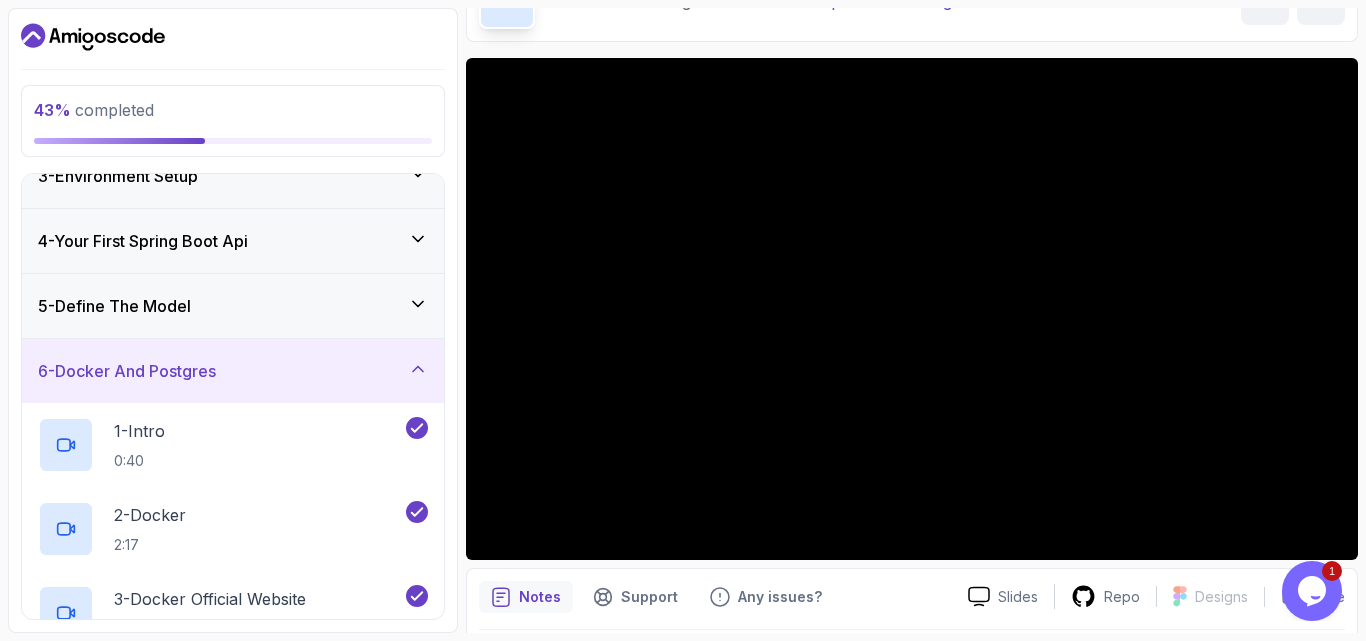 click on "Notes Support Any issues? Slides Repo Designs Design not available Share ~1 min read services :
db :
container_name :  postgres
image :  postgres:latest
environment :
POSTGRES_USER :  amigoscode
POSTGRES_PASSWORD :  password
PGDATA :  /data/postgres
volumes :
-  db:/data/postgres
ports :
-  "5332:5432"
networks :
-  db
restart :  unless-stopped
networks :
db :
driver :  bridge
volumes :
db :" at bounding box center (912, 965) 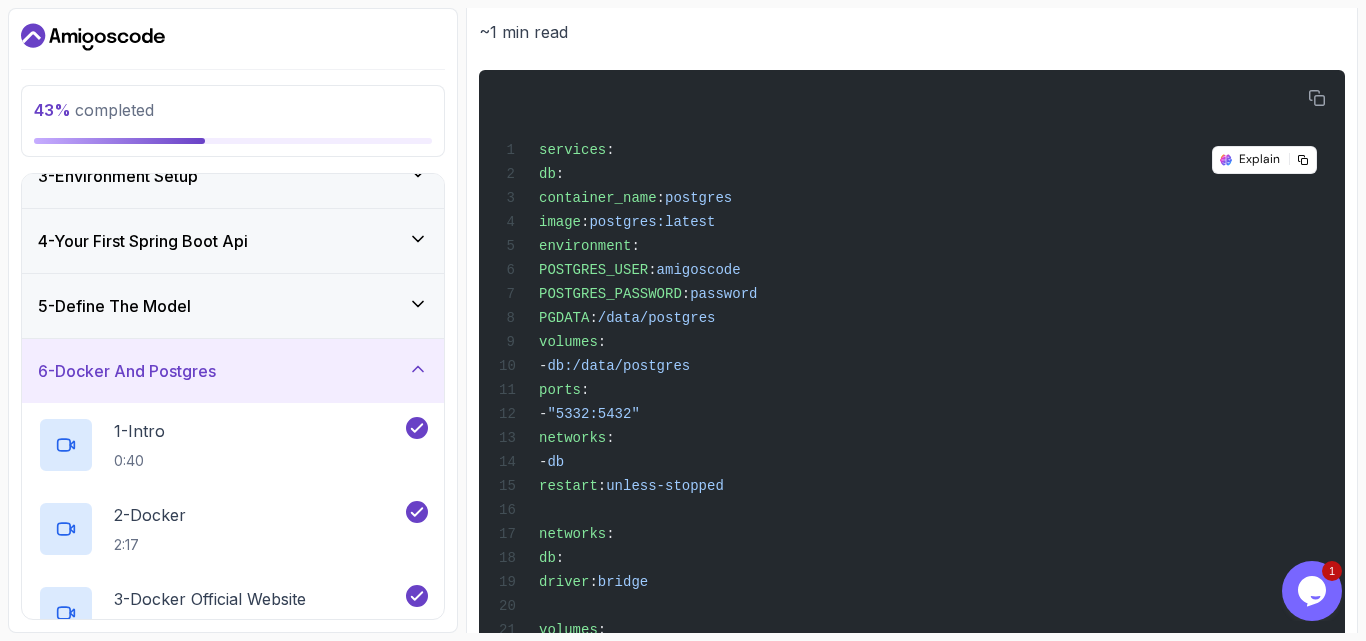 scroll, scrollTop: 720, scrollLeft: 0, axis: vertical 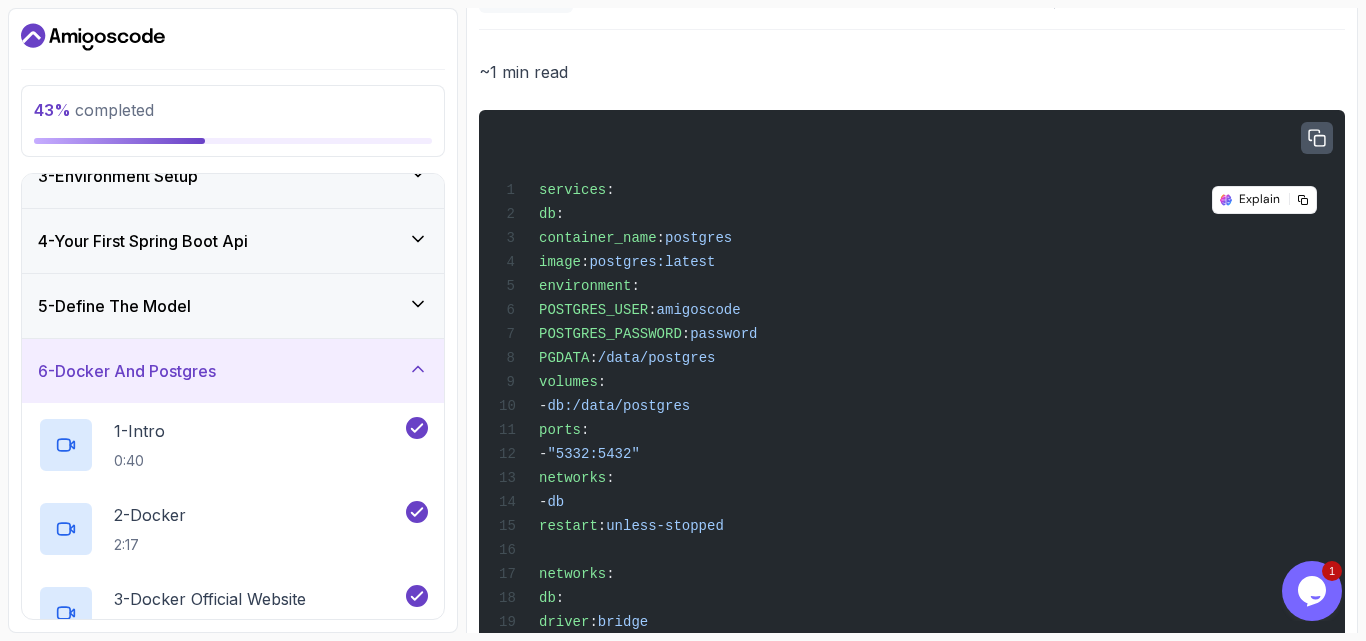 click 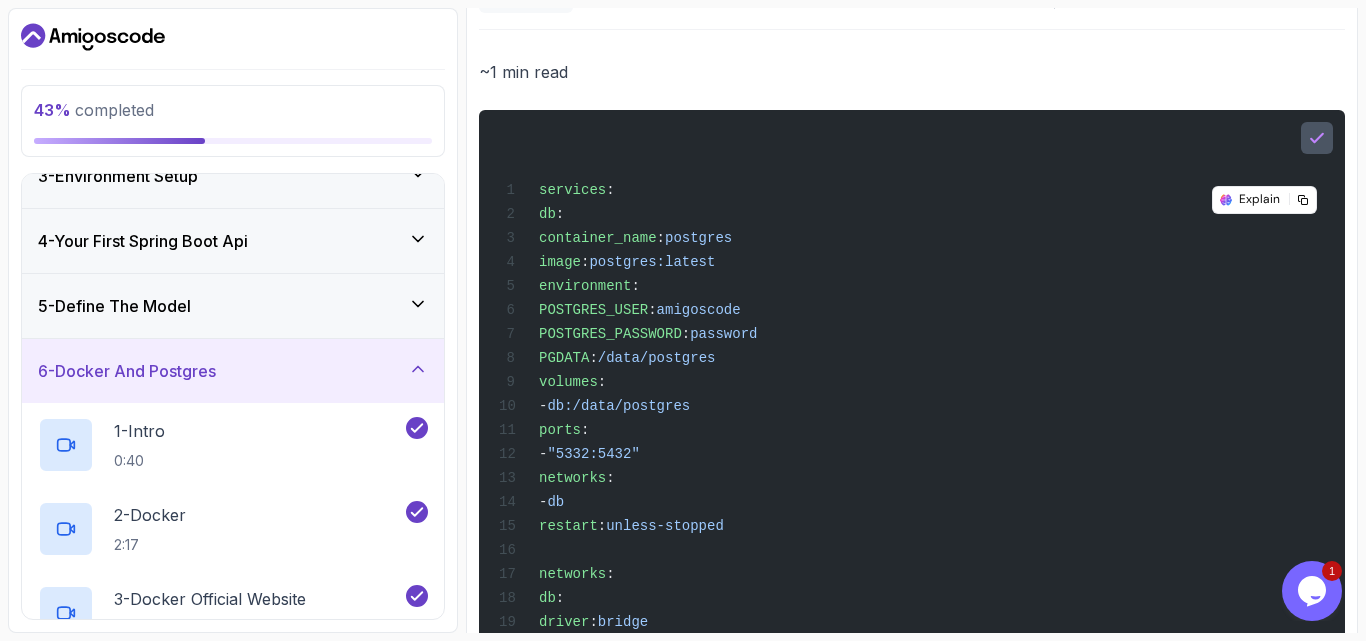 type 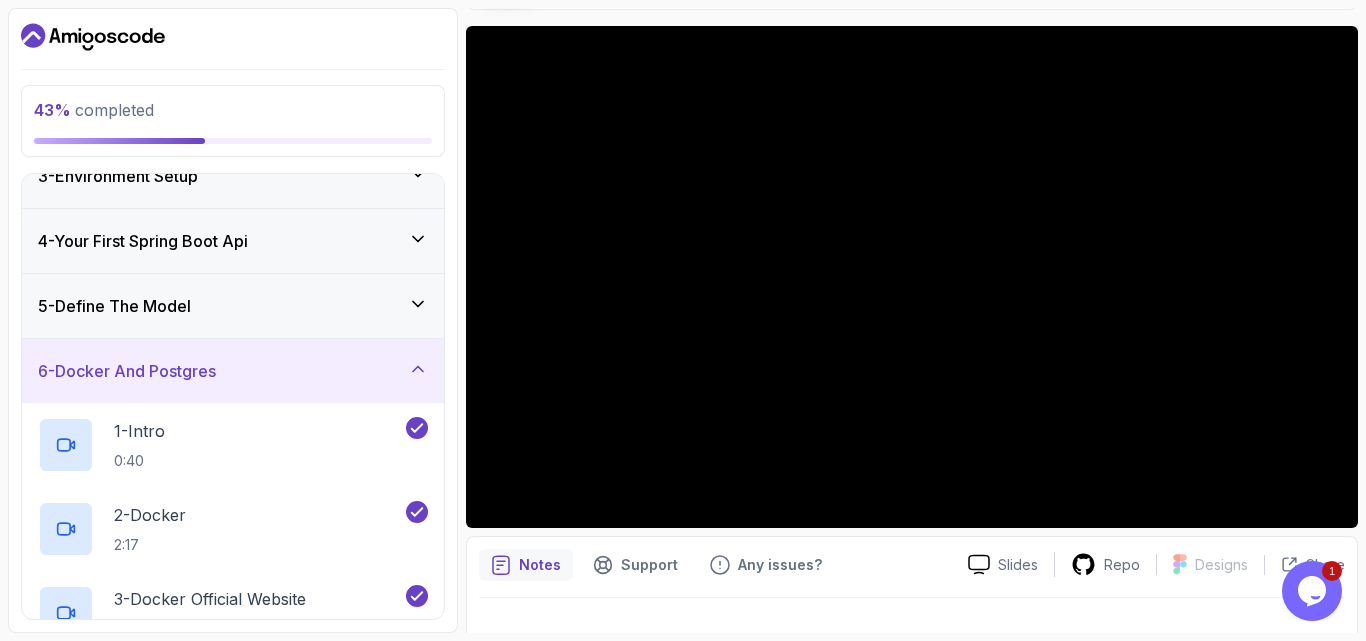 scroll, scrollTop: 112, scrollLeft: 0, axis: vertical 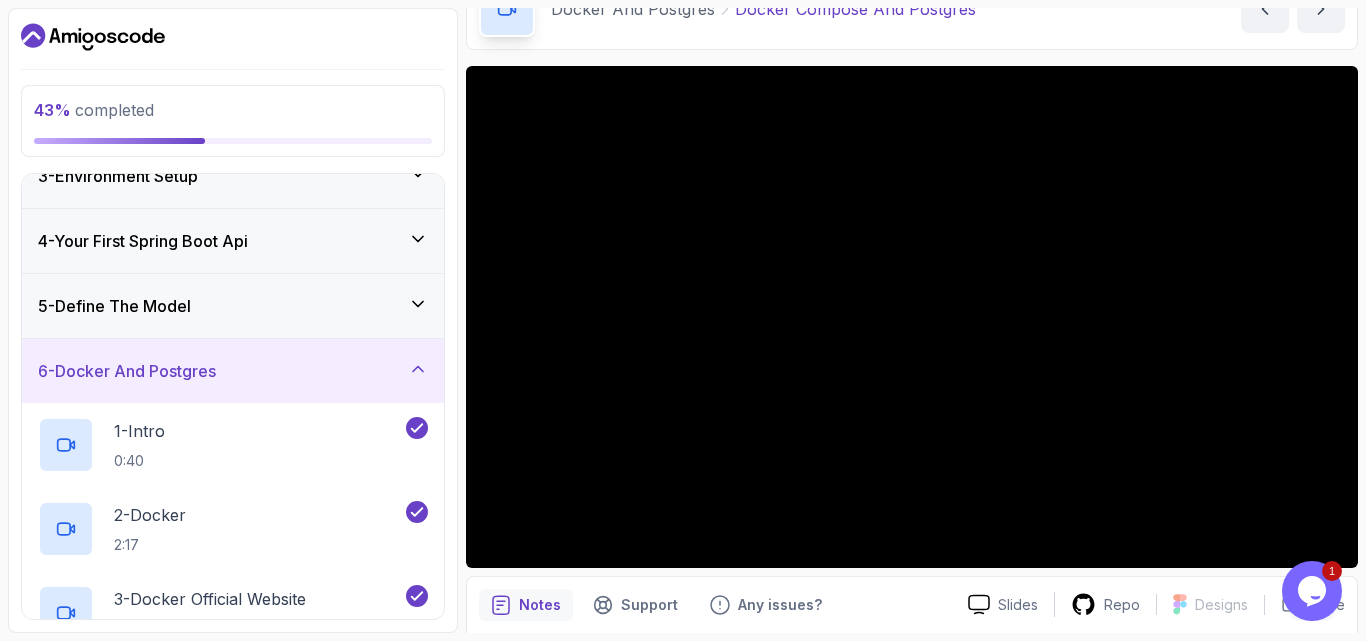 click on "Notes Support Any issues?" at bounding box center [715, 605] 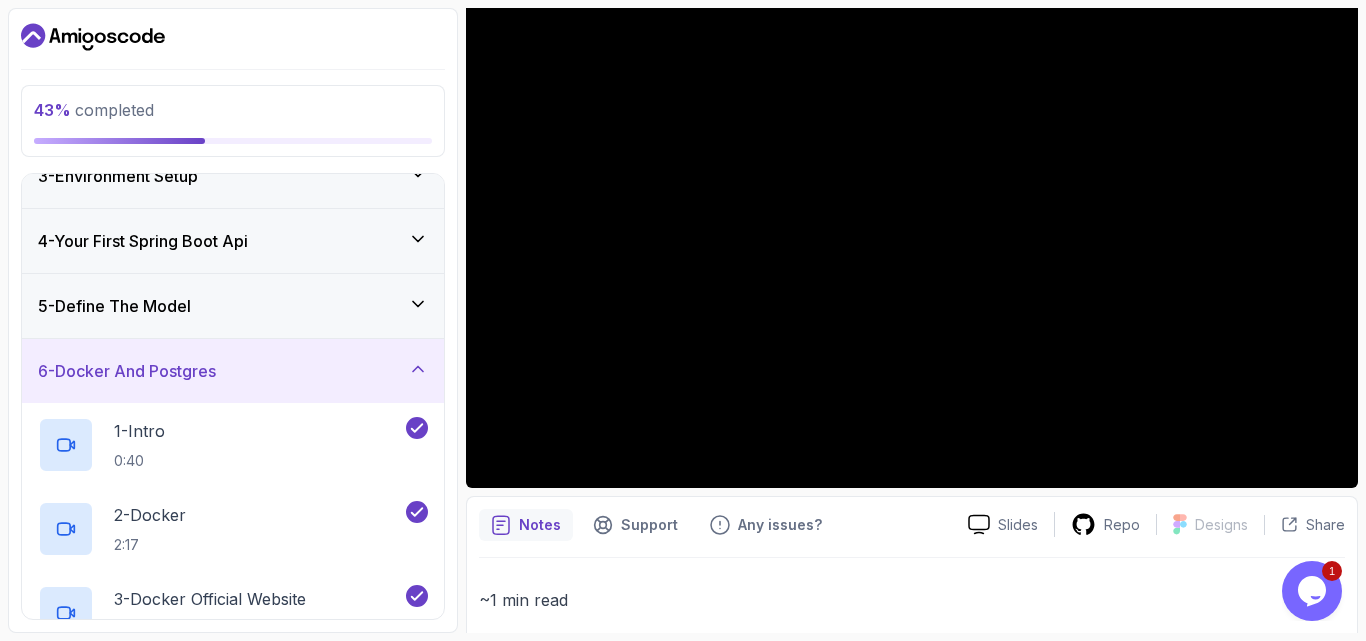 scroll, scrollTop: 152, scrollLeft: 0, axis: vertical 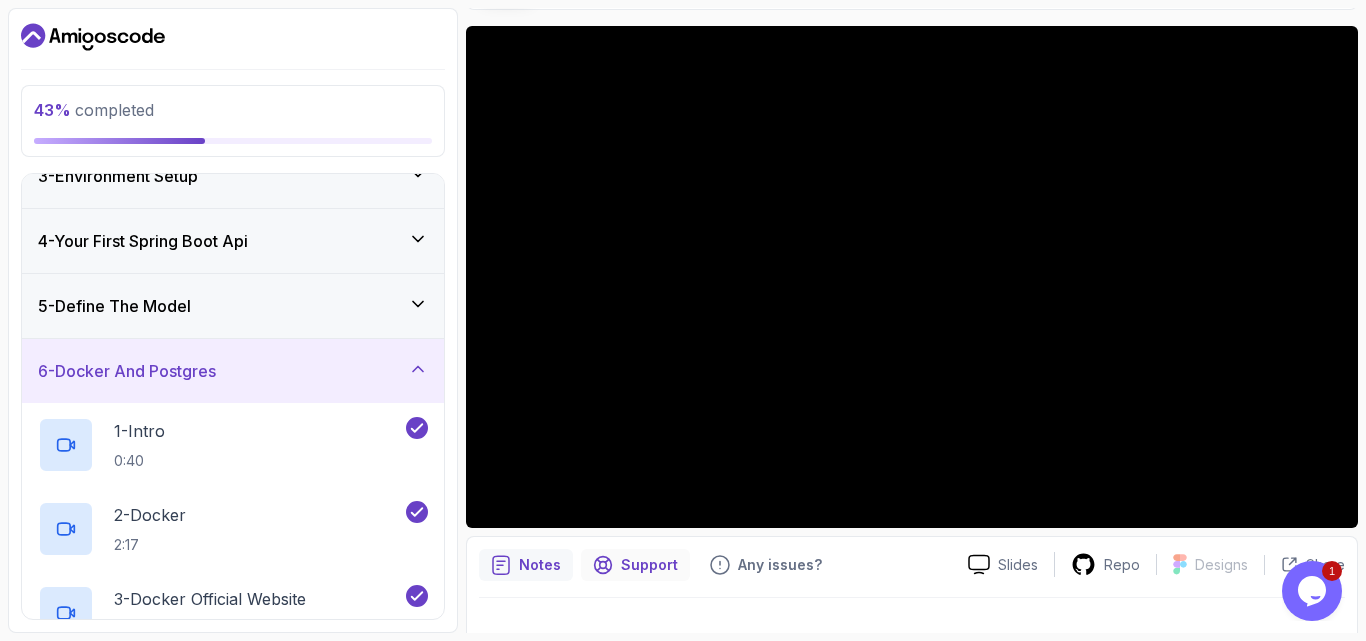click on "Support" at bounding box center (635, 565) 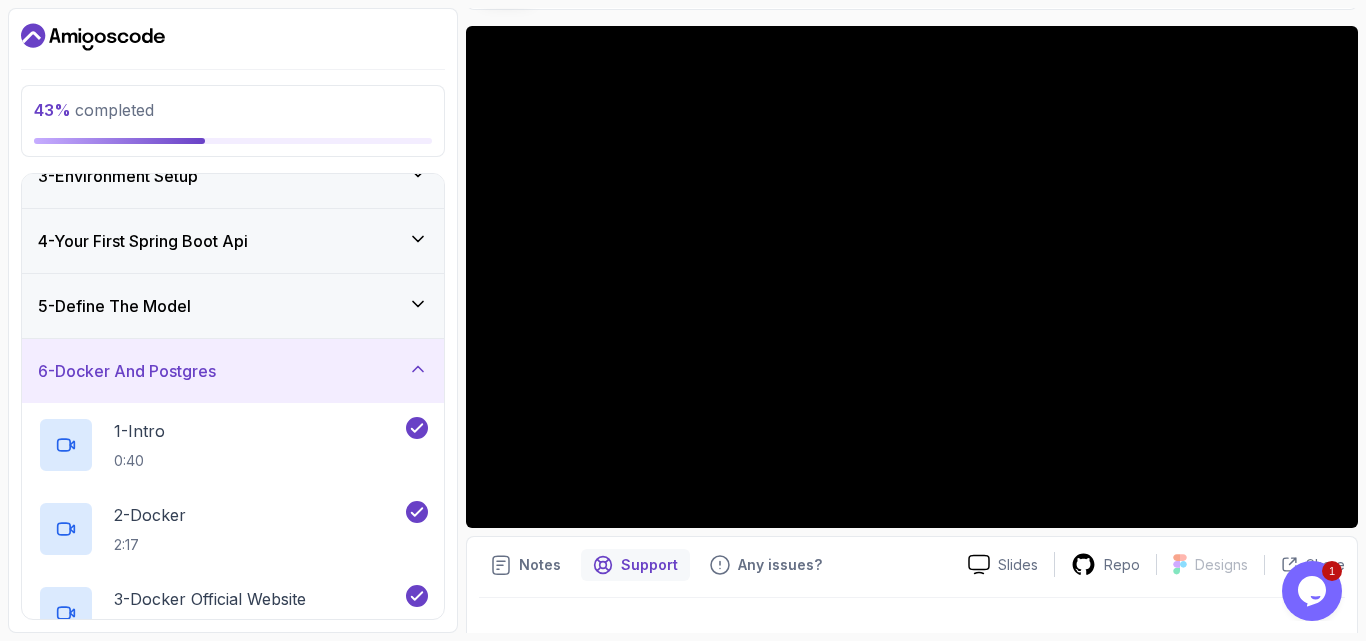type 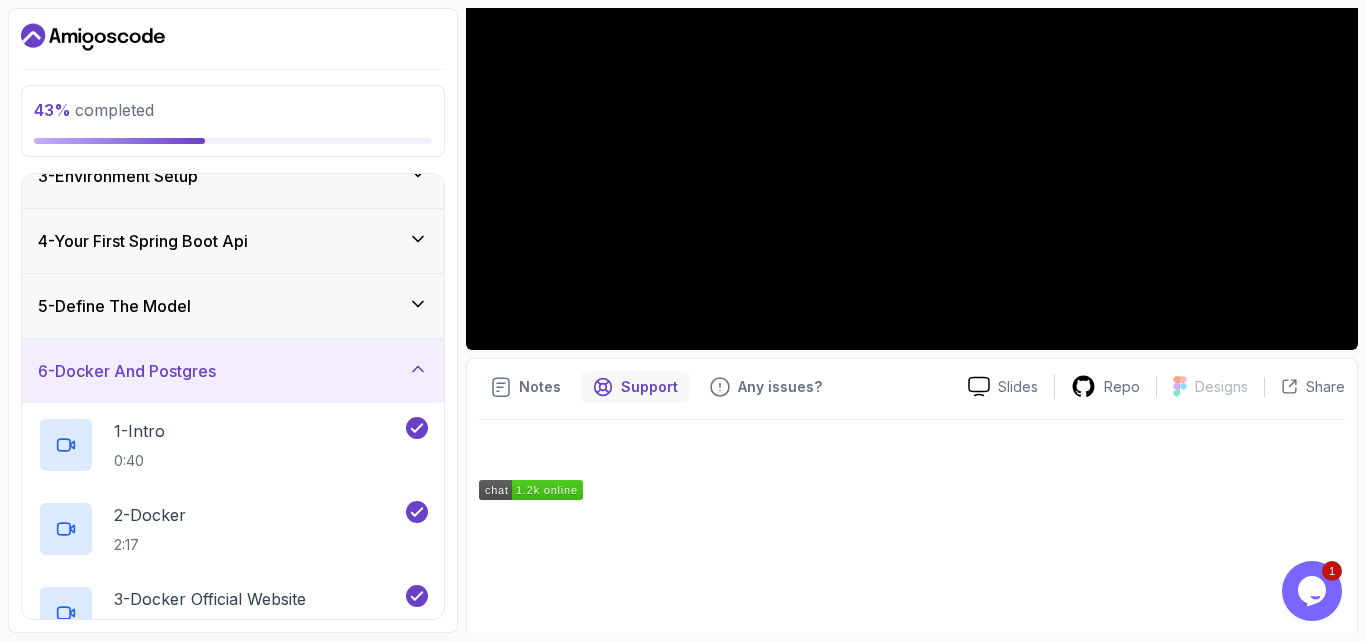 scroll, scrollTop: 290, scrollLeft: 0, axis: vertical 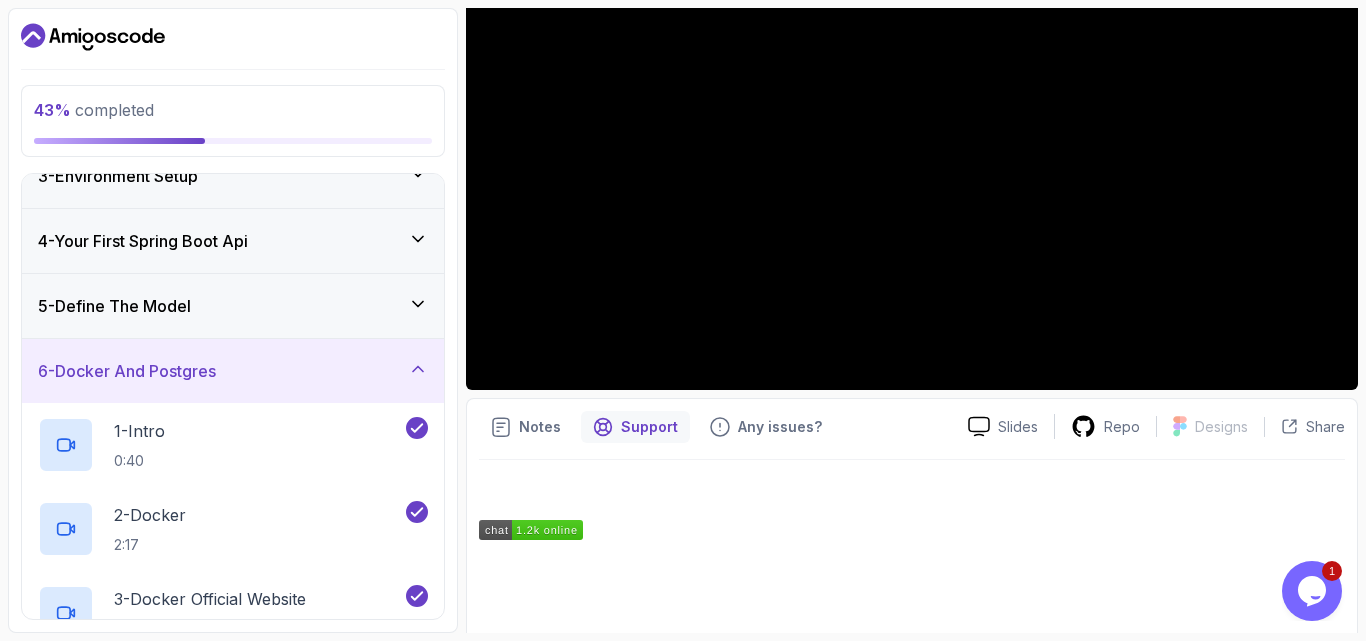 click at bounding box center [531, 530] 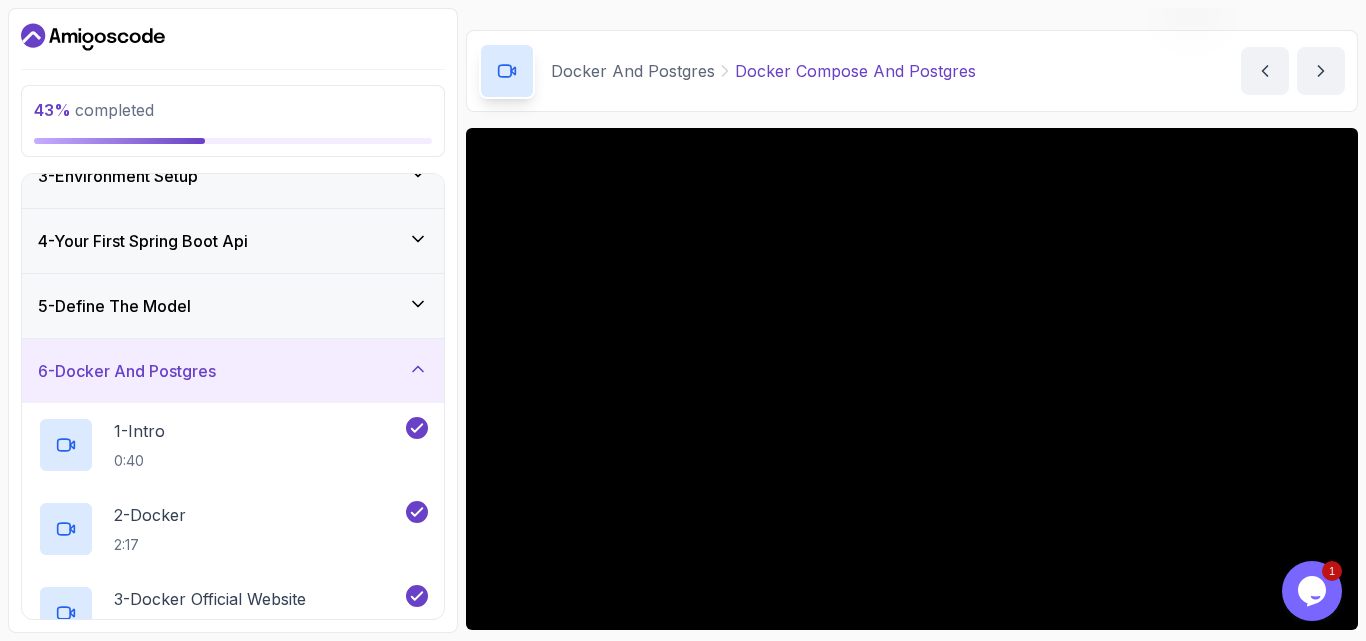 scroll, scrollTop: 130, scrollLeft: 0, axis: vertical 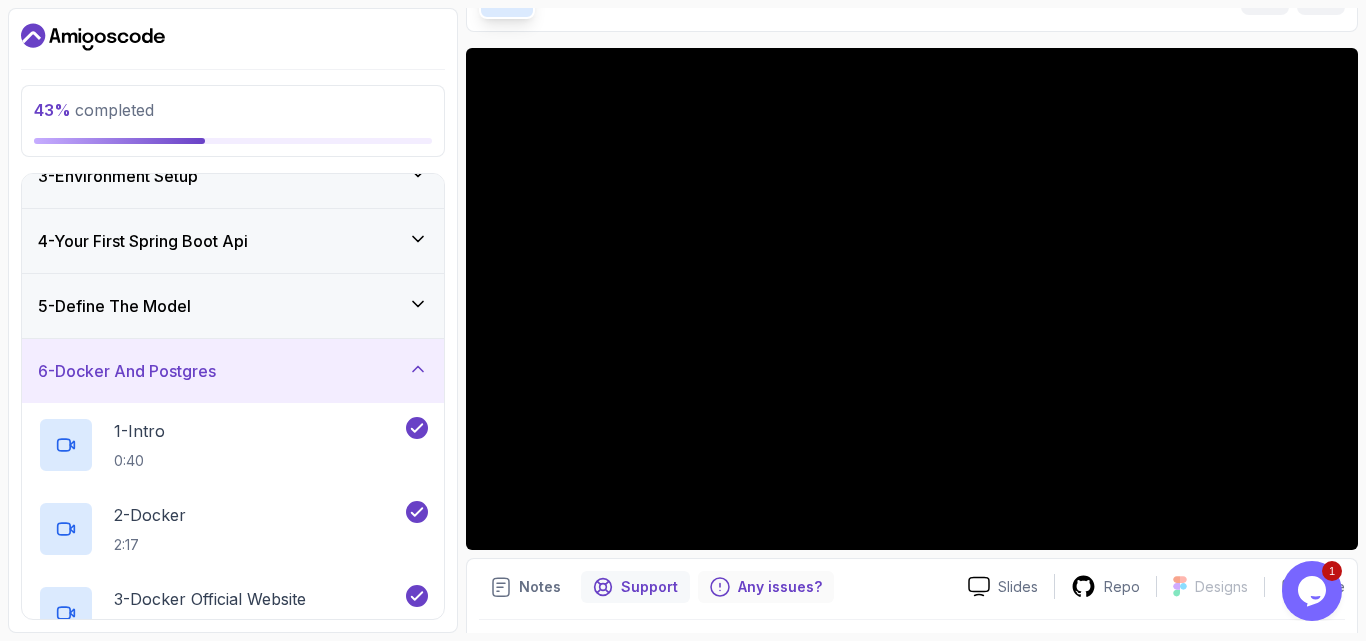 click on "Any issues?" at bounding box center [780, 587] 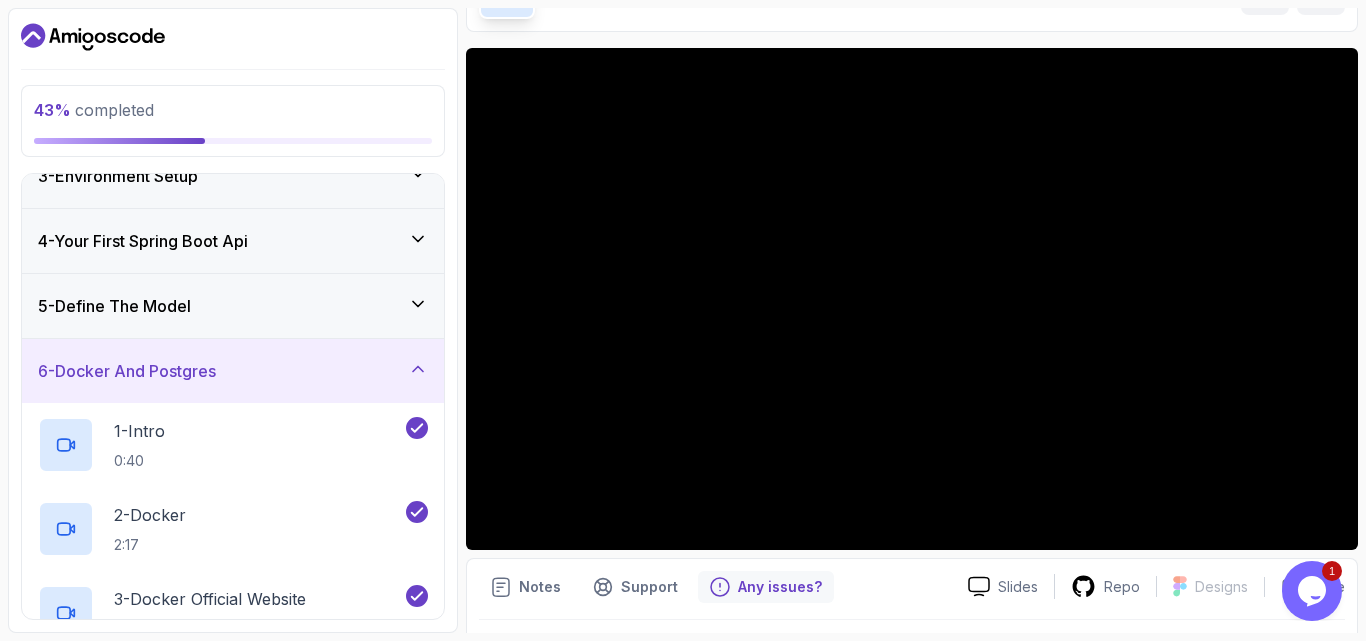 click on "Notes Support Any issues? Slides Repo Designs Design not available Share Facing an Issue with This Lecture? Help us improve by sharing the details of the issue you're experiencing. We'll review your report and work to resolve it as soon as possible. you're experiencing. We'll review your report and Submit your Issue" at bounding box center [912, 769] 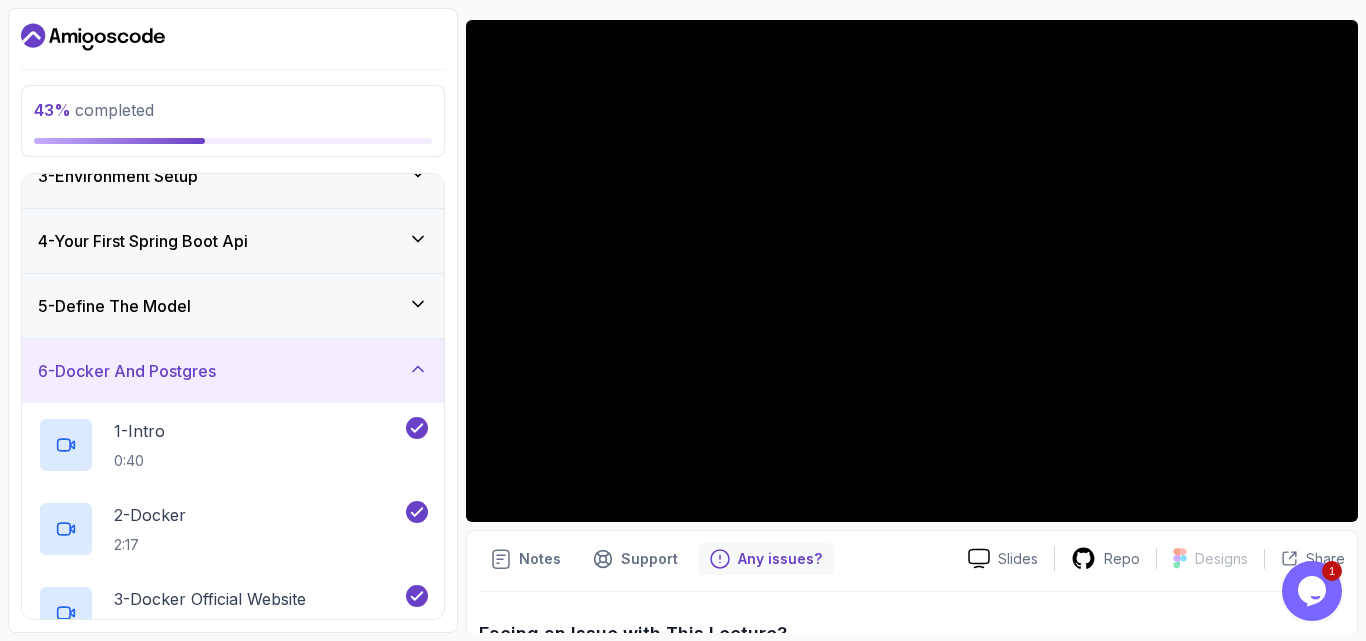 scroll, scrollTop: 198, scrollLeft: 0, axis: vertical 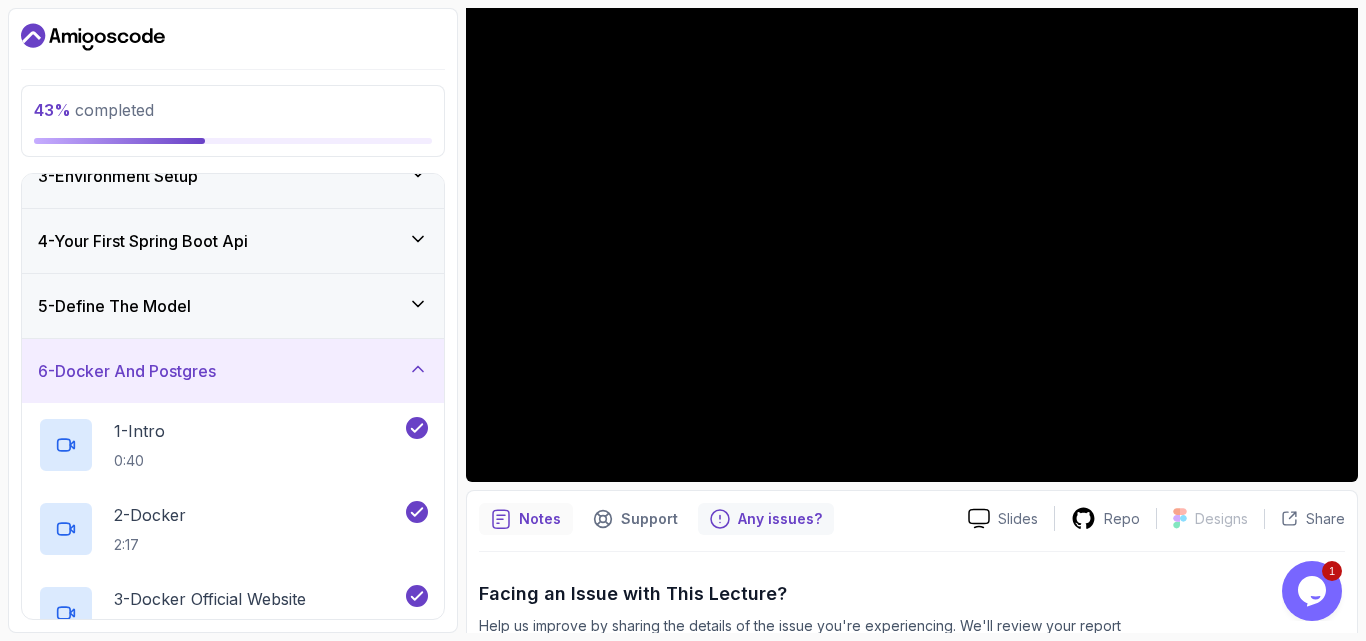click on "Notes" at bounding box center [540, 519] 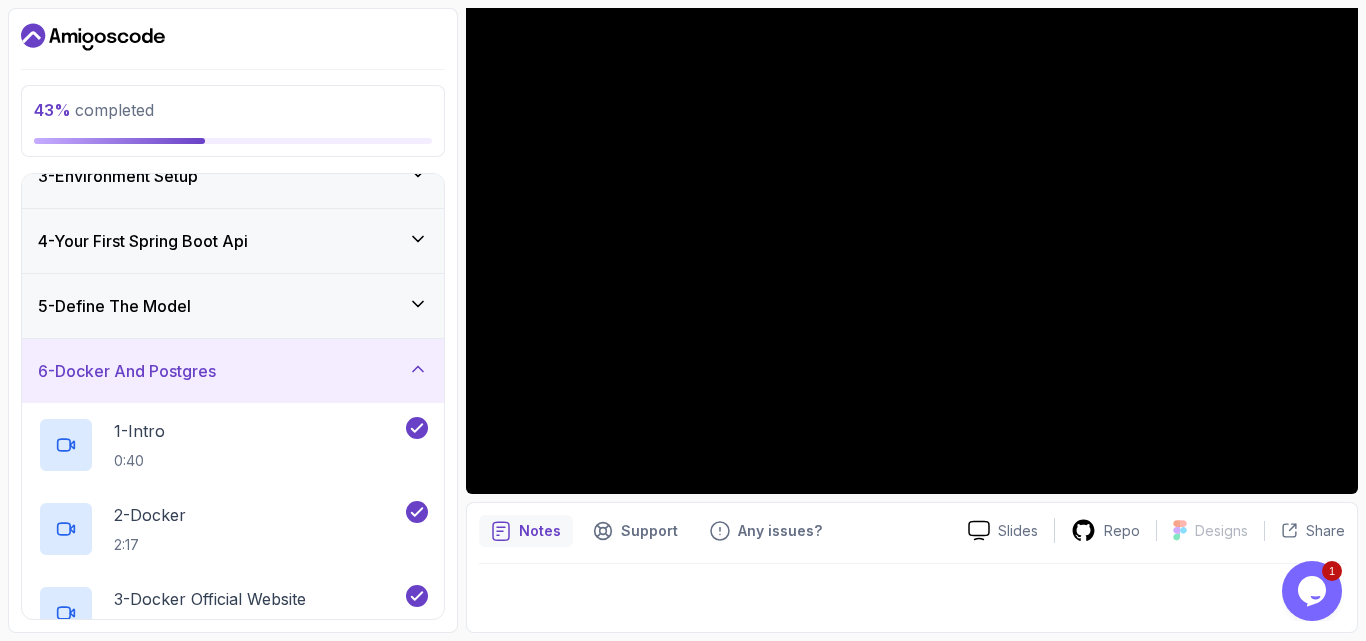 scroll, scrollTop: 198, scrollLeft: 0, axis: vertical 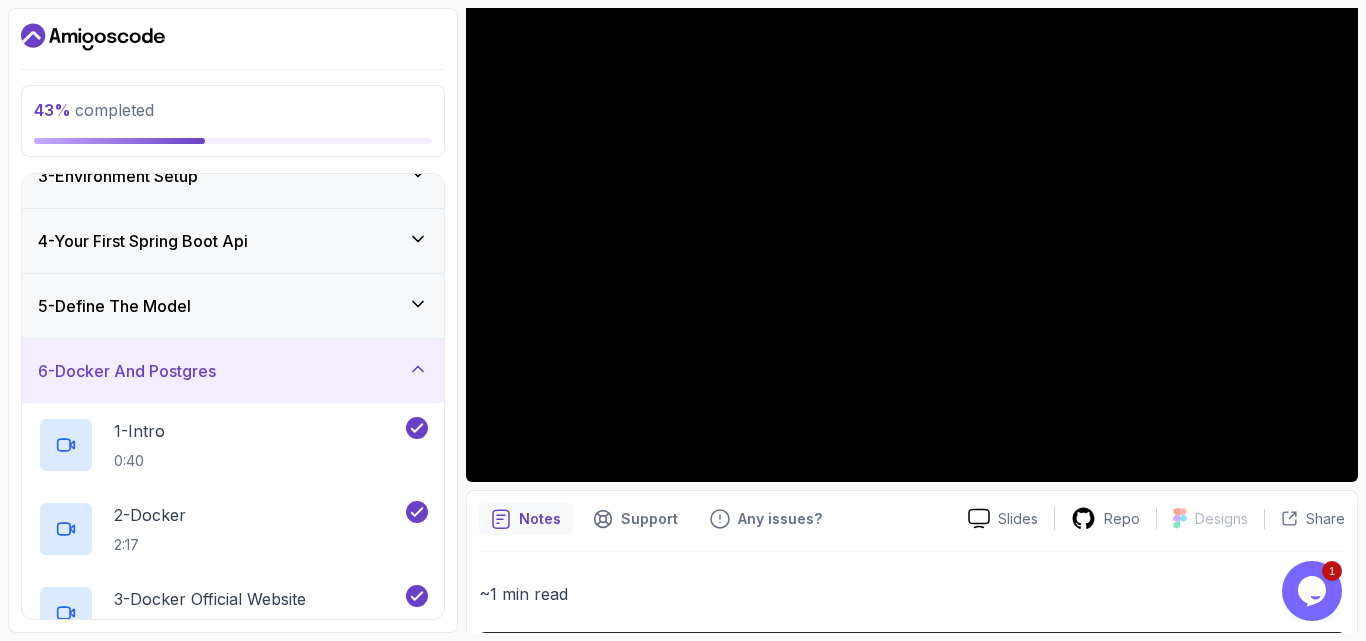 click on "~1 min read services :
db :
container_name :  postgres
image :  postgres:latest
environment :
POSTGRES_USER :  amigoscode
POSTGRES_PASSWORD :  password
PGDATA :  /data/postgres
volumes :
-  db:/data/postgres
ports :
-  "5332:5432"
networks :
-  db
restart :  unless-stopped
networks :
db :
driver :  bridge
volumes :
db :" at bounding box center [912, 912] 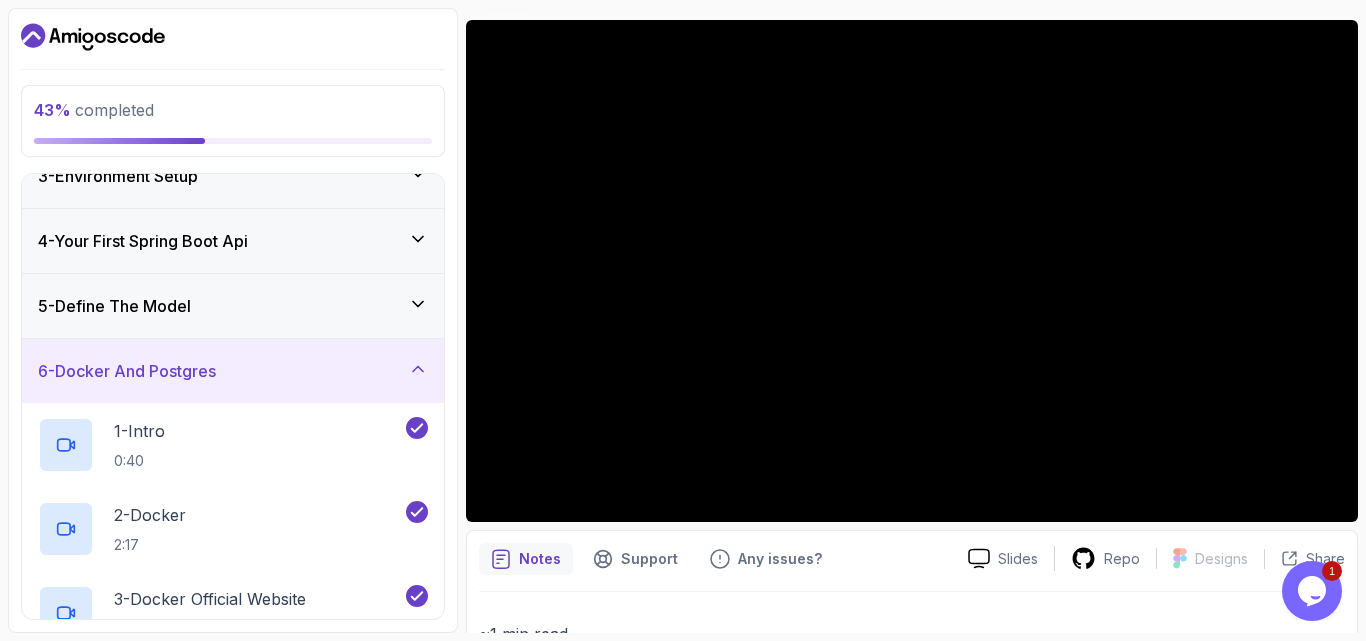 scroll, scrollTop: 118, scrollLeft: 0, axis: vertical 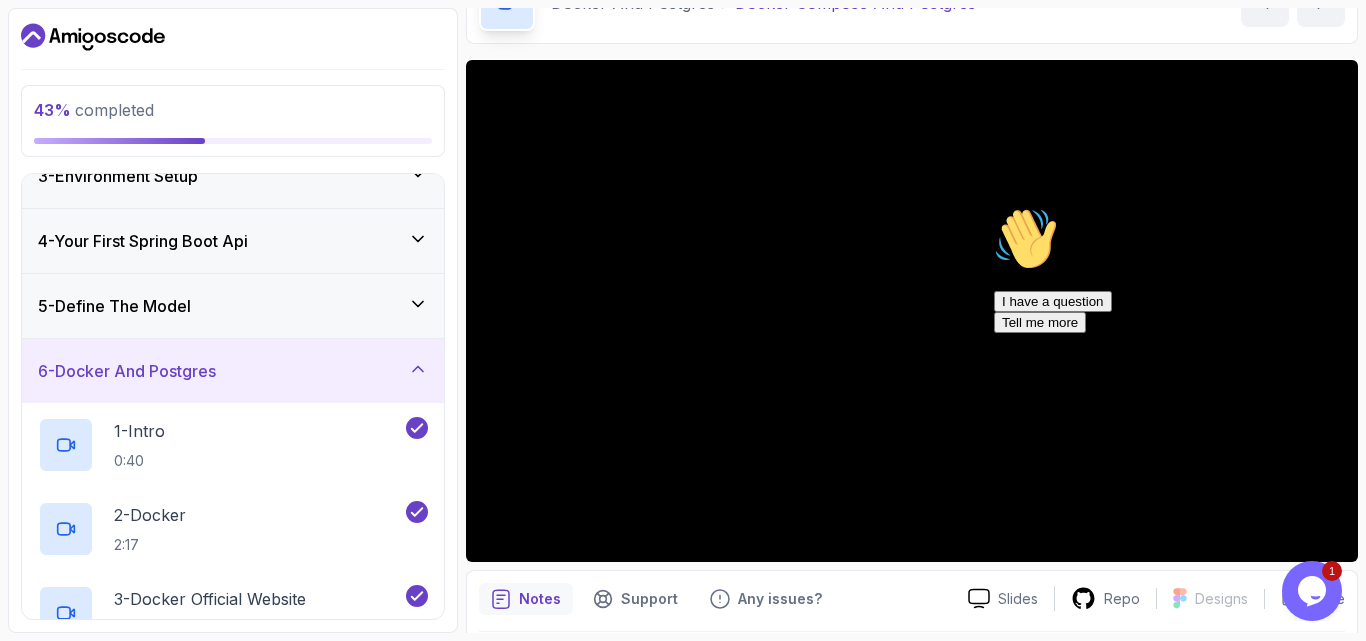 click at bounding box center (994, 207) 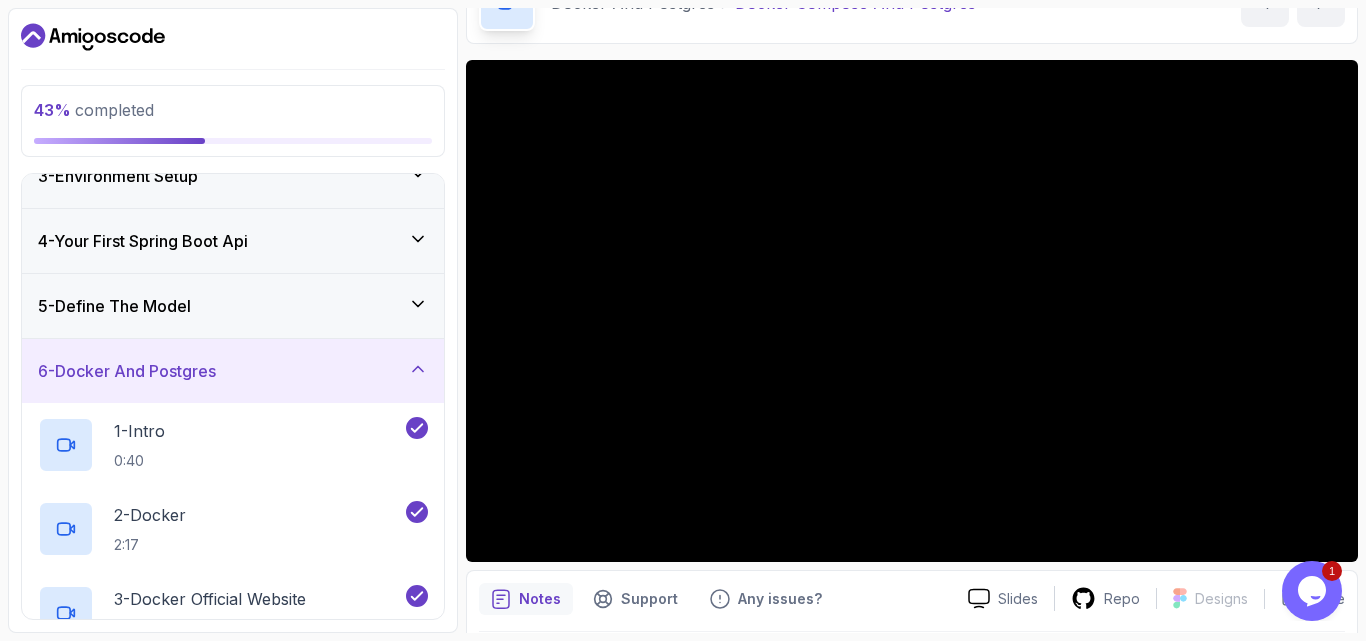 click on "Notes Support Any issues? Slides Repo Designs Design not available Share ~1 min read services :
db :
container_name :  postgres
image :  postgres:latest
environment :
POSTGRES_USER :  amigoscode
POSTGRES_PASSWORD :  password
PGDATA :  /data/postgres
volumes :
-  db:/data/postgres
ports :
-  "5332:5432"
networks :
-  db
restart :  unless-stopped
networks :
db :
driver :  bridge
volumes :
db :" at bounding box center [912, 967] 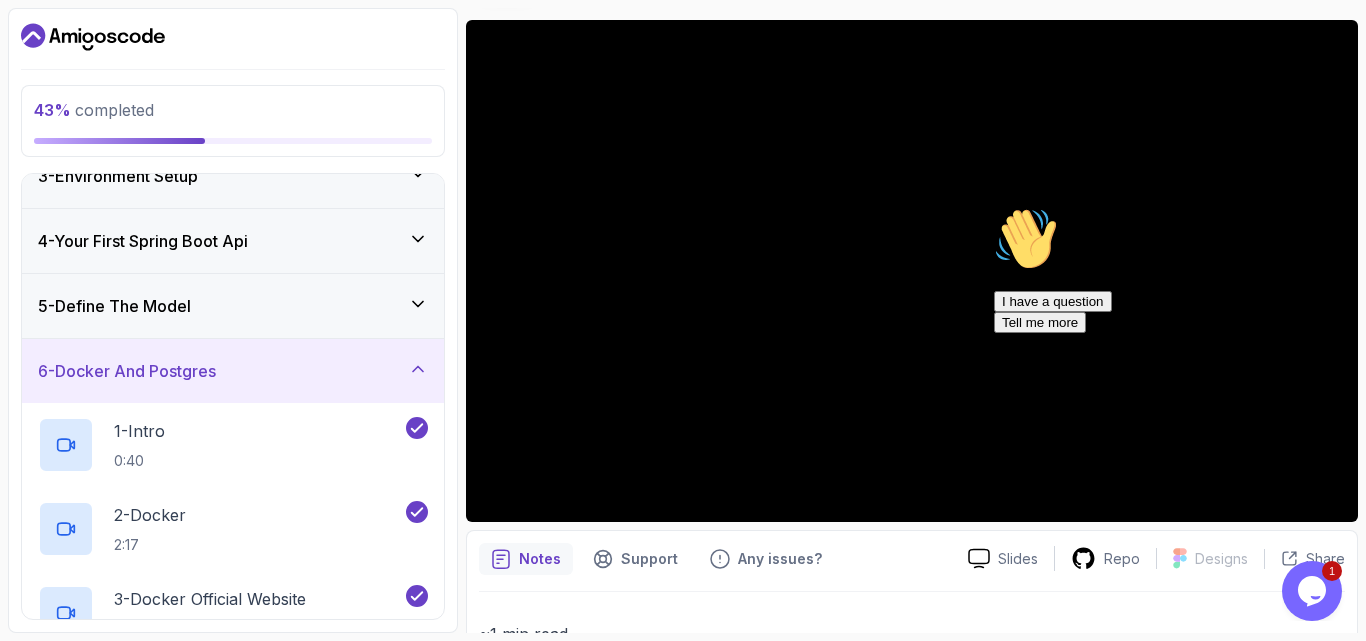 scroll, scrollTop: 438, scrollLeft: 0, axis: vertical 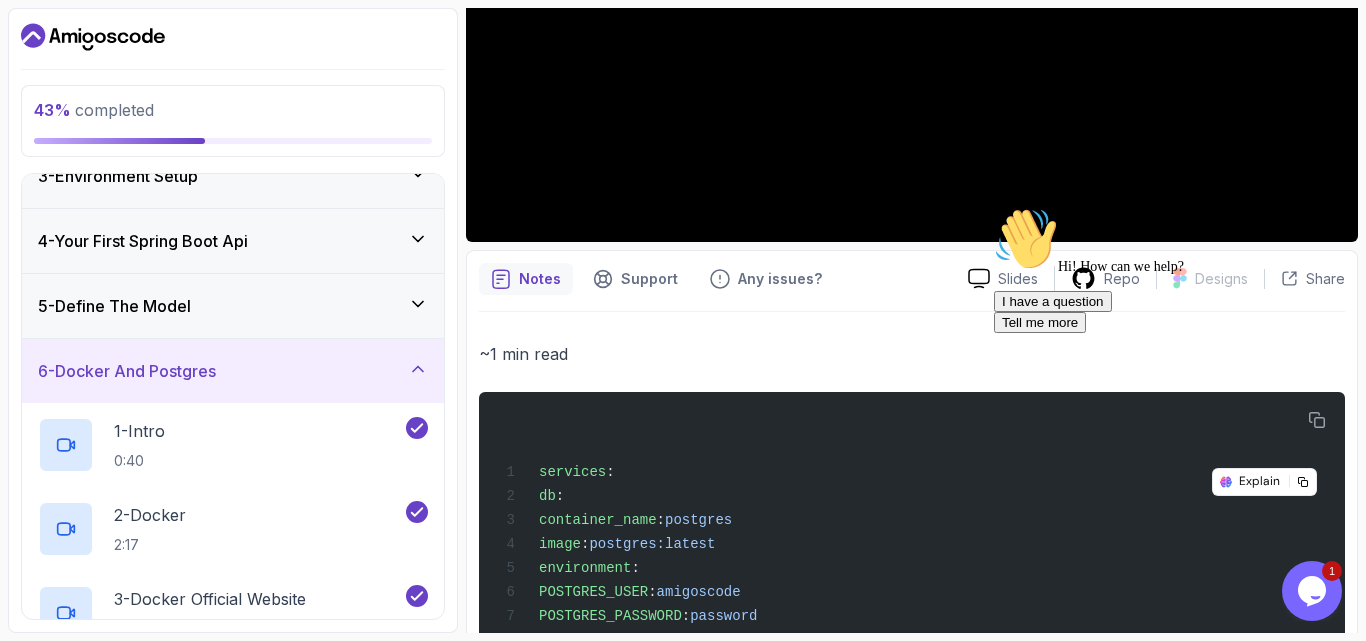 click at bounding box center (994, 207) 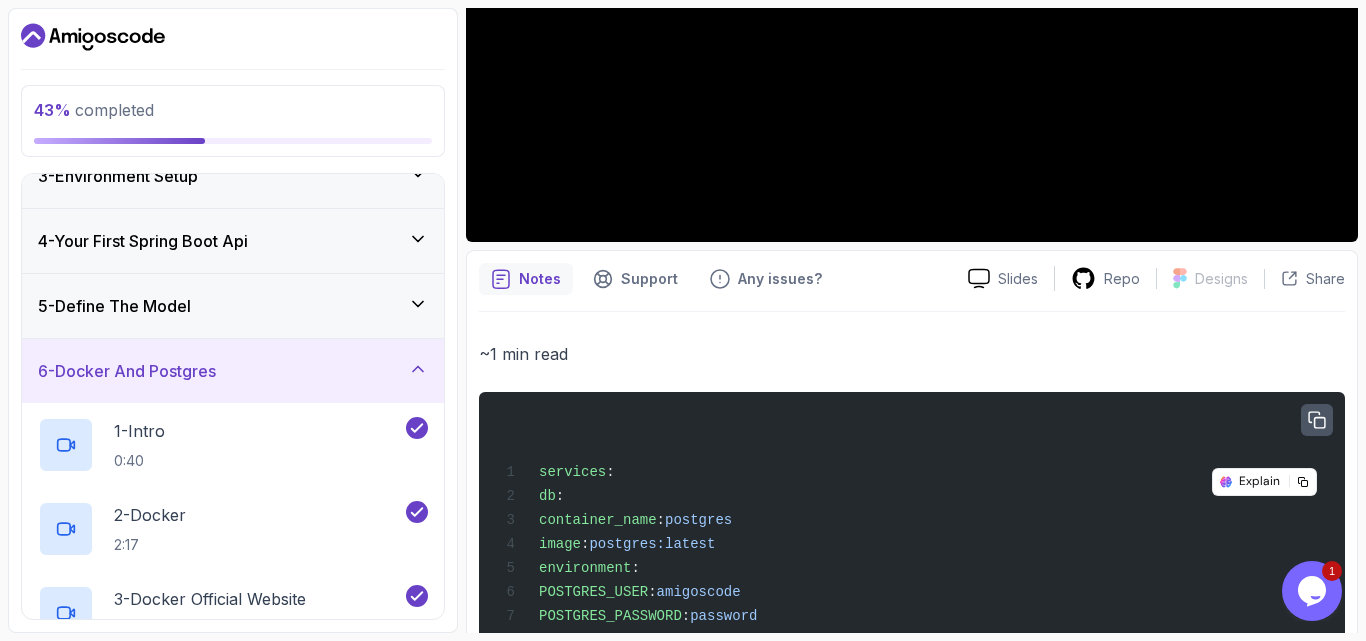click 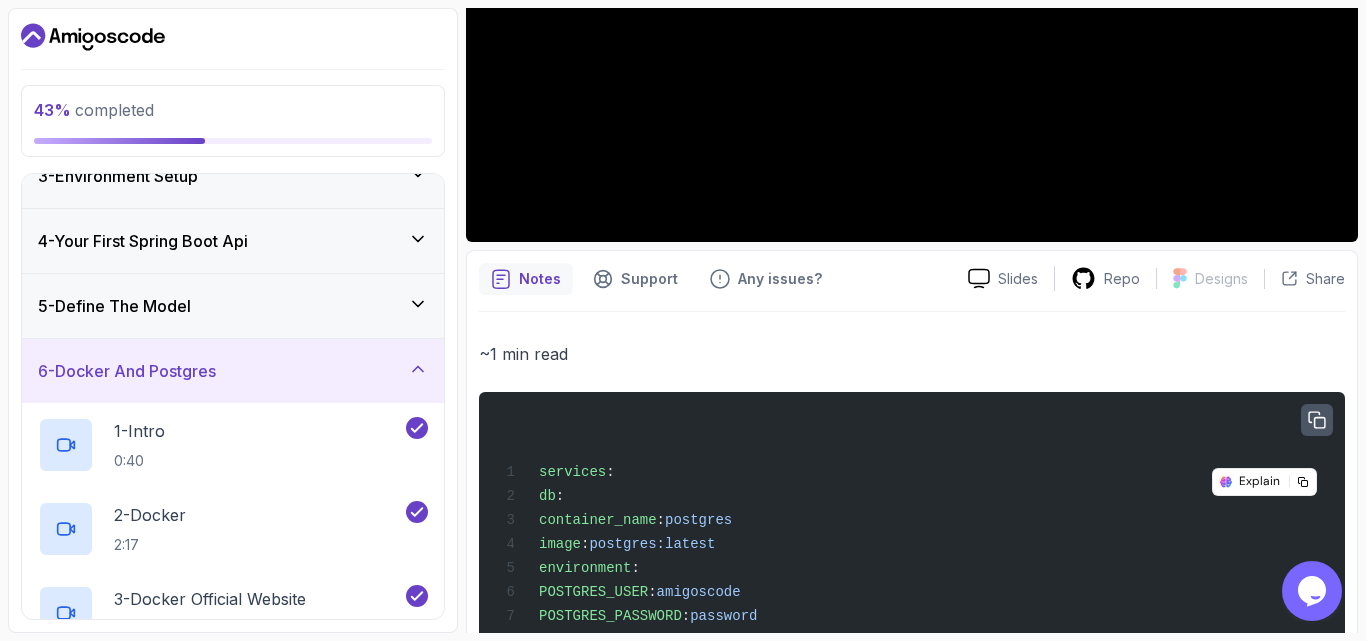 click on "~1 min read" at bounding box center (912, 354) 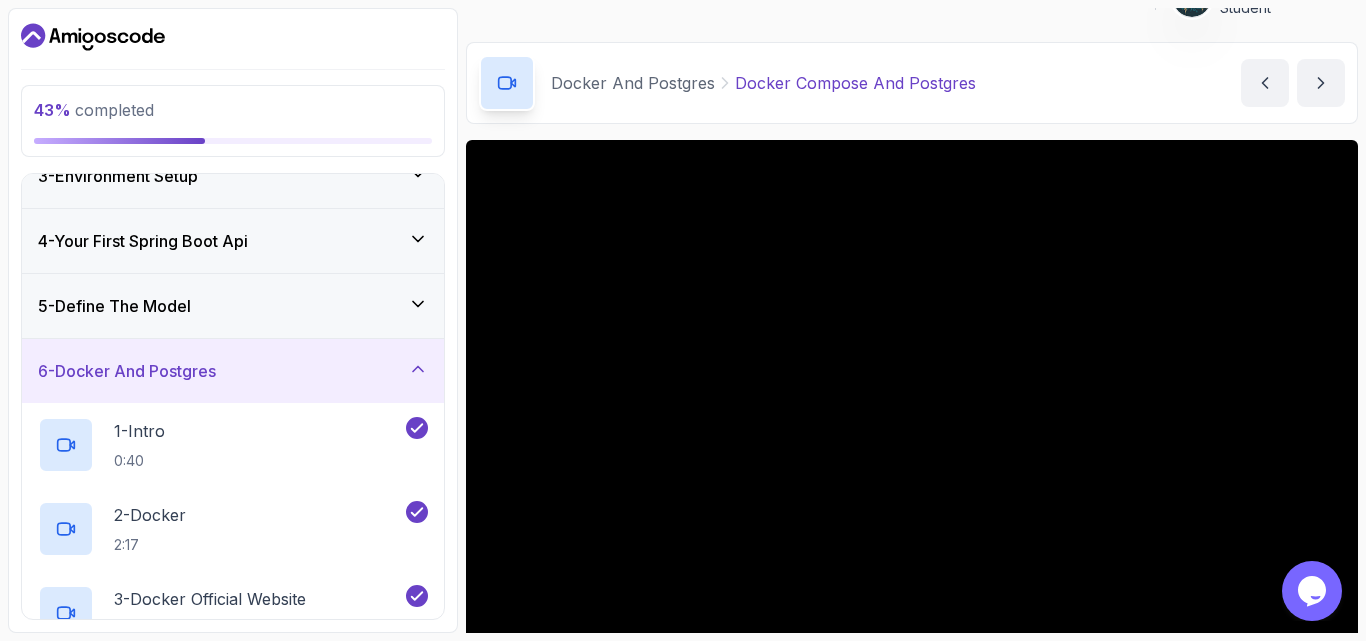 scroll, scrollTop: 78, scrollLeft: 0, axis: vertical 